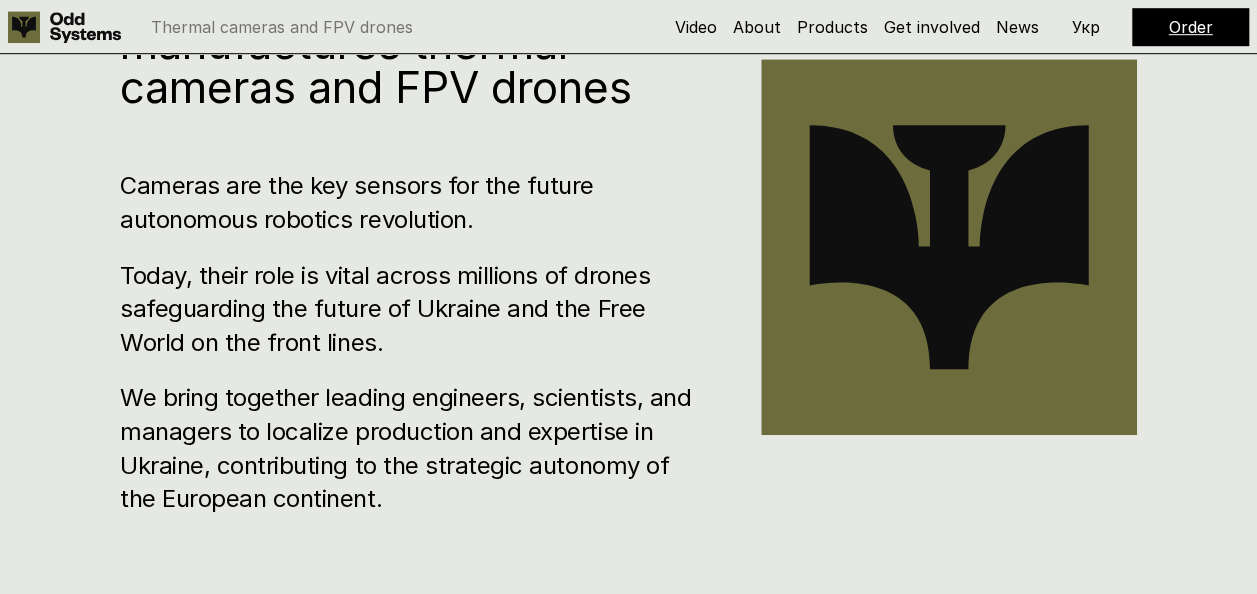 scroll, scrollTop: 672, scrollLeft: 0, axis: vertical 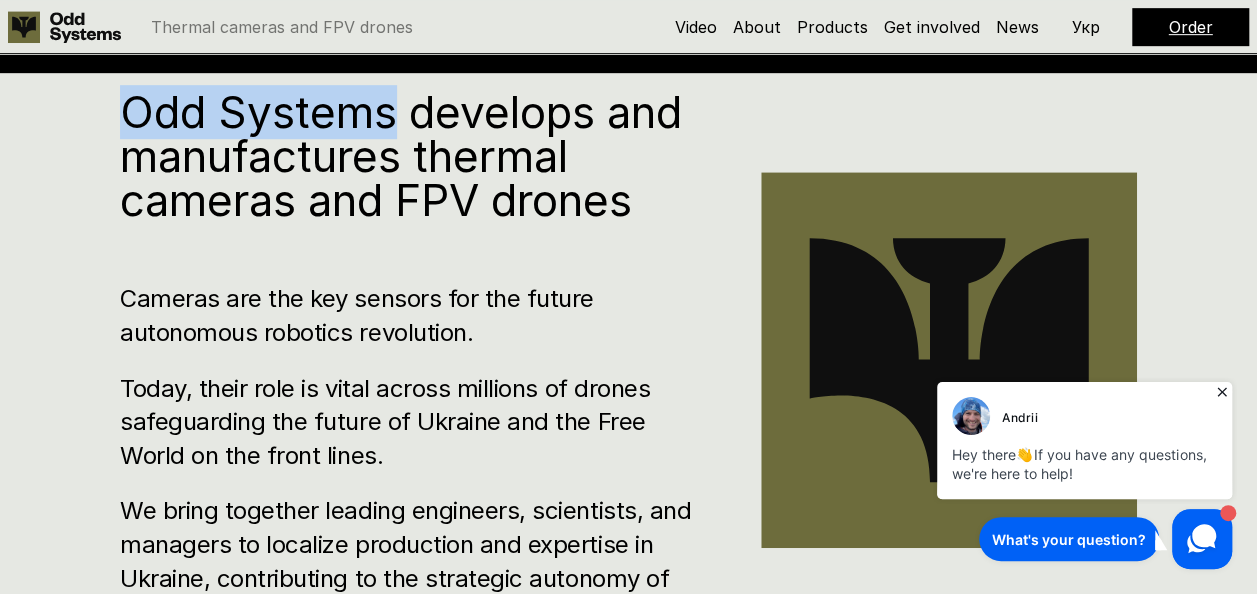 drag, startPoint x: 124, startPoint y: 124, endPoint x: 397, endPoint y: 101, distance: 273.96716 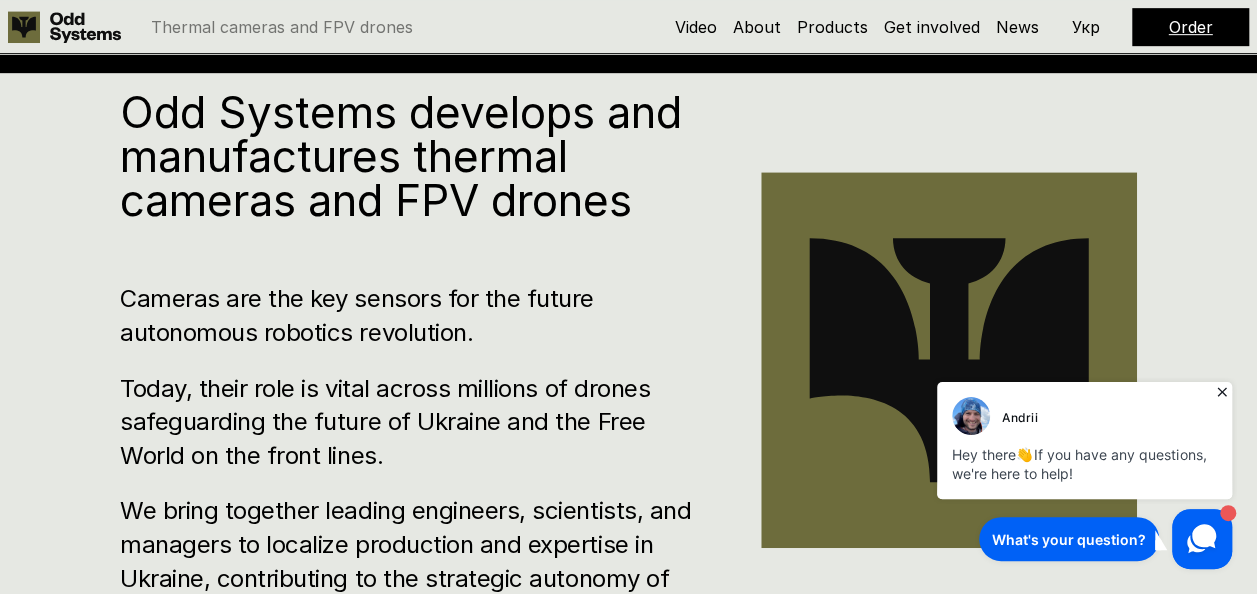 click on "Today, their role is vital across millions of drones safeguarding the future of Ukraine and the Free World on the front lines." at bounding box center [410, 422] 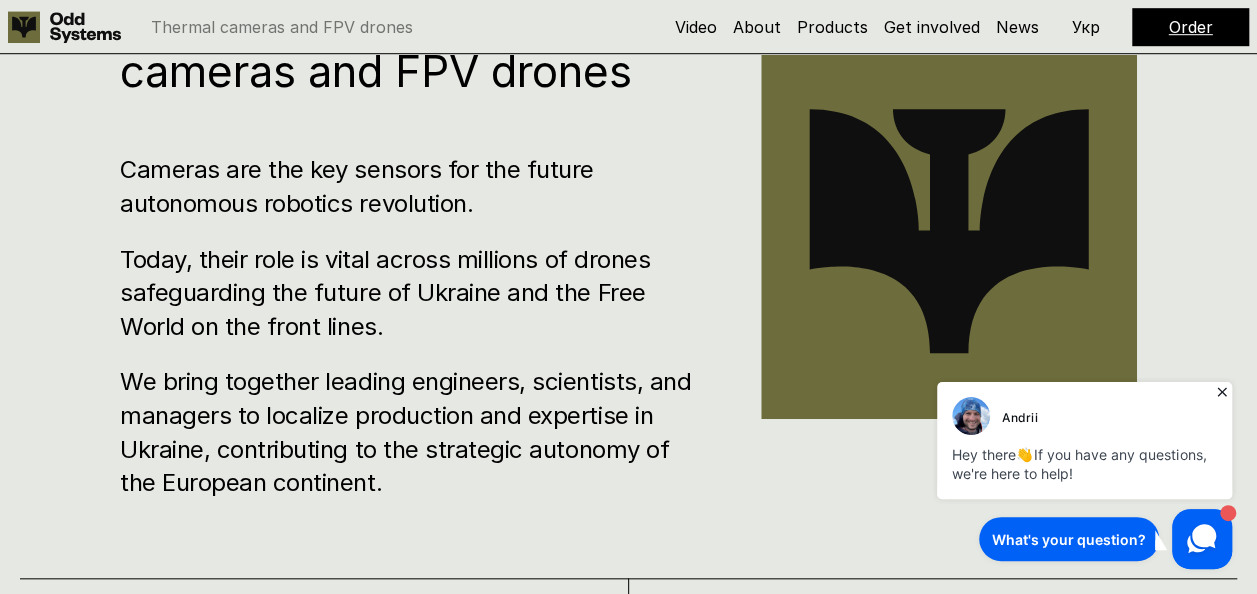 scroll, scrollTop: 684, scrollLeft: 0, axis: vertical 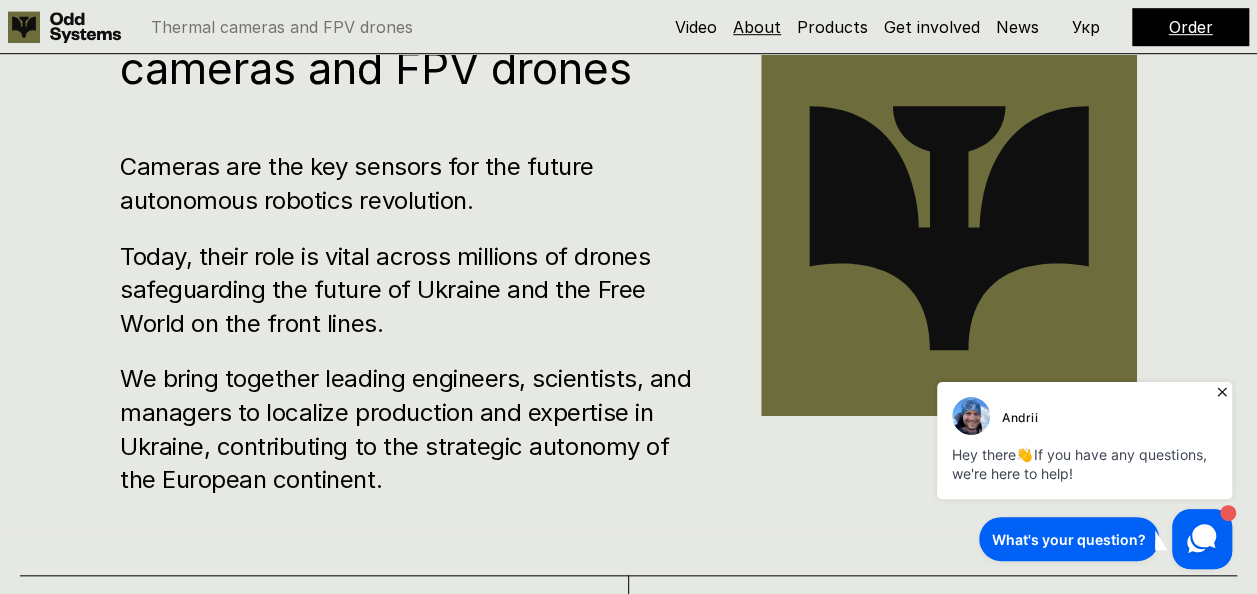 click on "About" at bounding box center (757, 27) 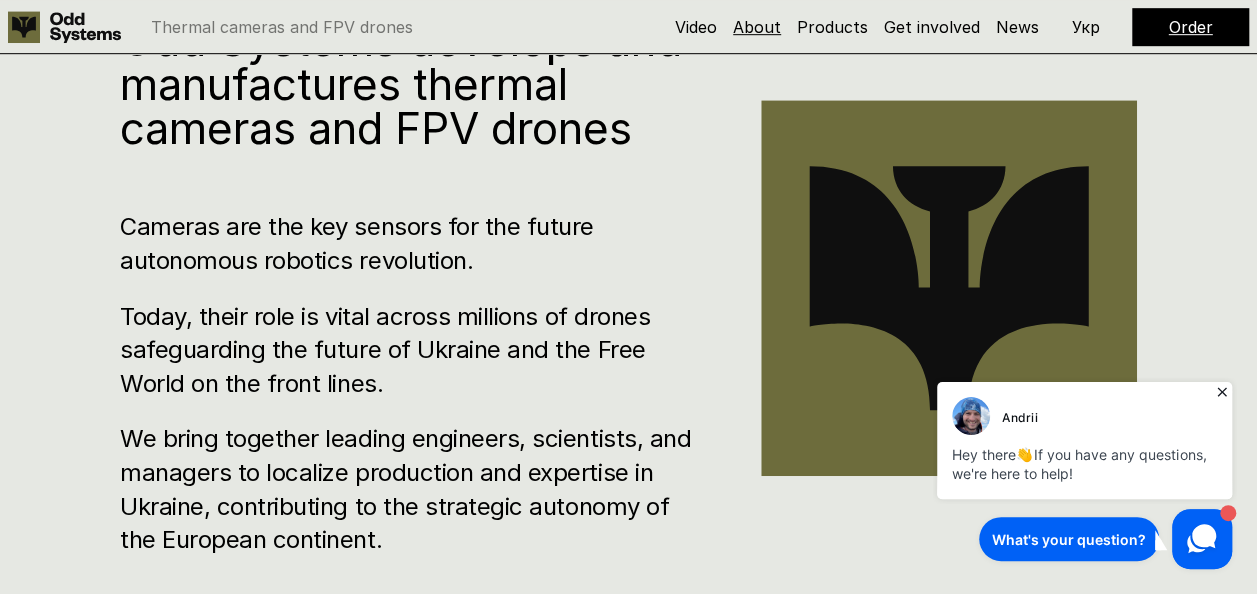 click on "About" at bounding box center (757, 27) 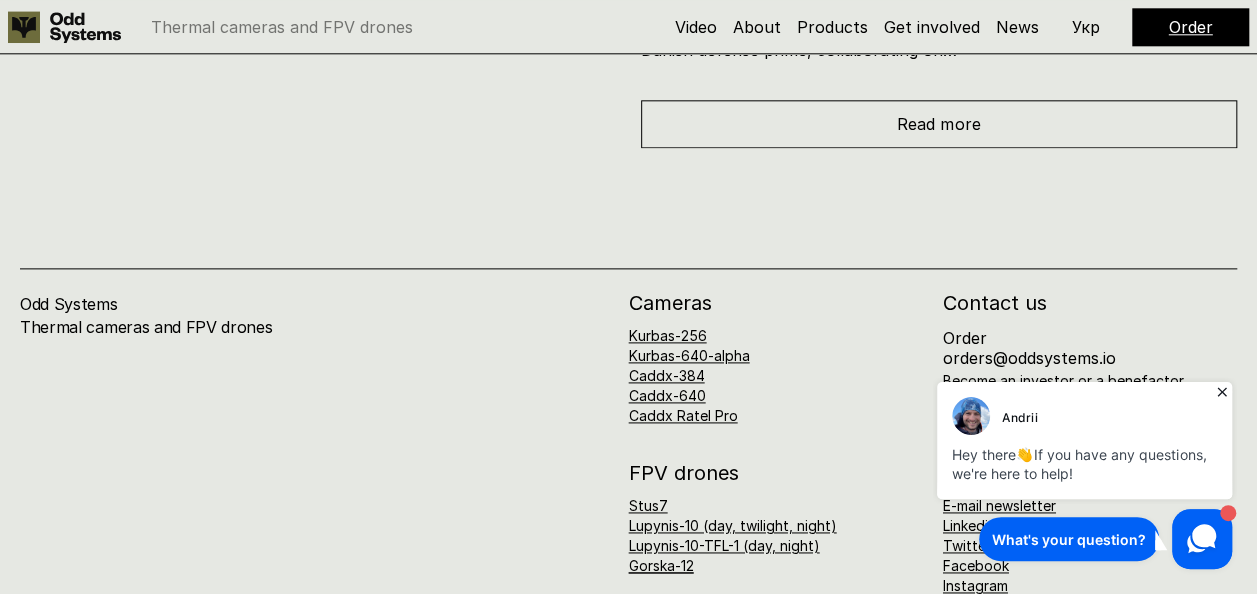 scroll, scrollTop: 8825, scrollLeft: 0, axis: vertical 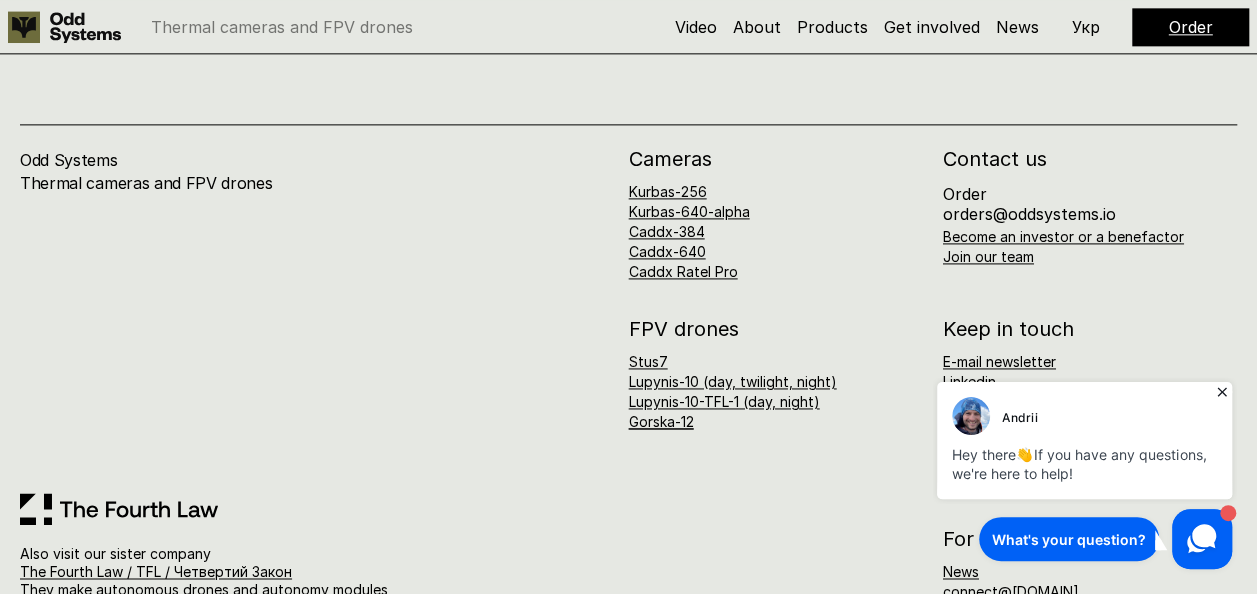click 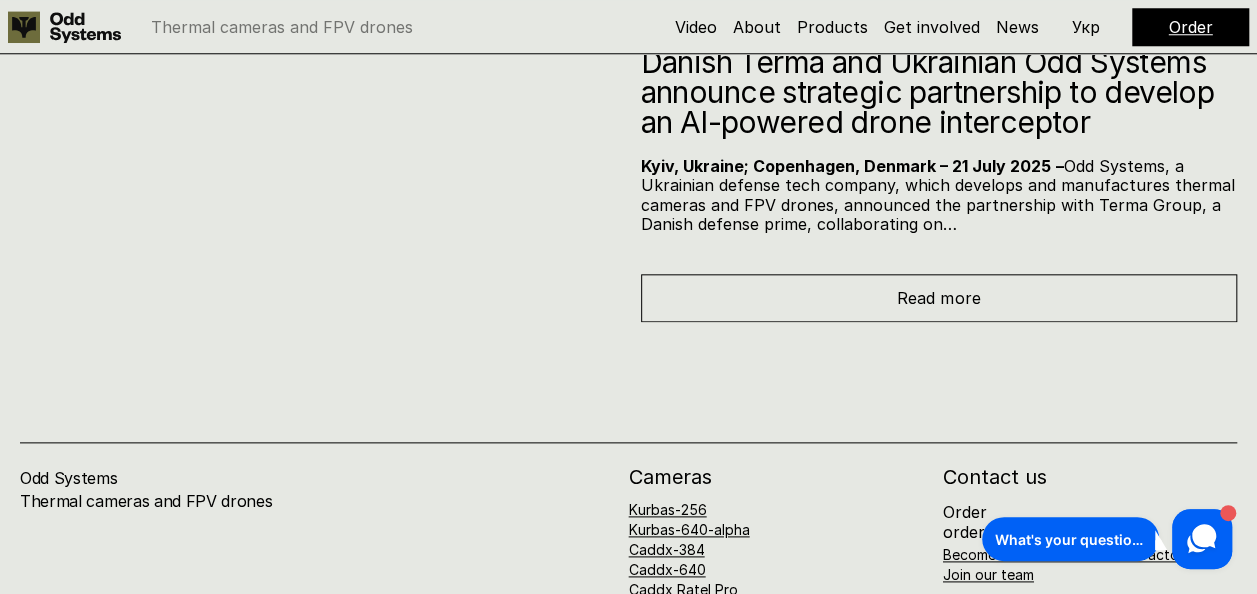 scroll, scrollTop: 8825, scrollLeft: 0, axis: vertical 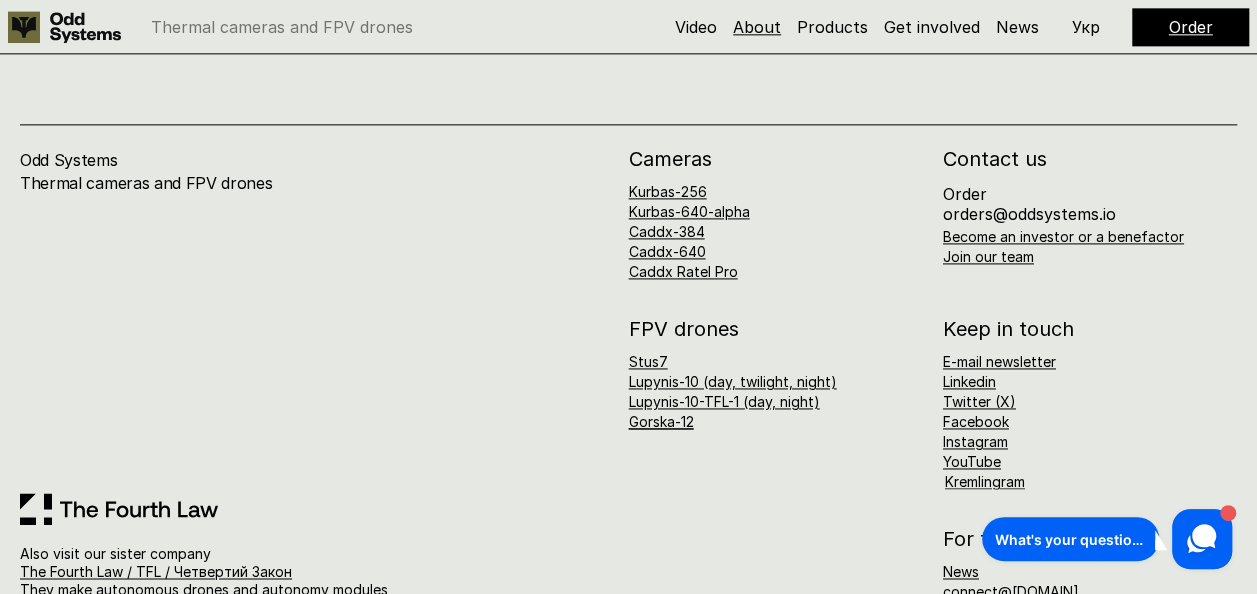 click on "About" at bounding box center [757, 27] 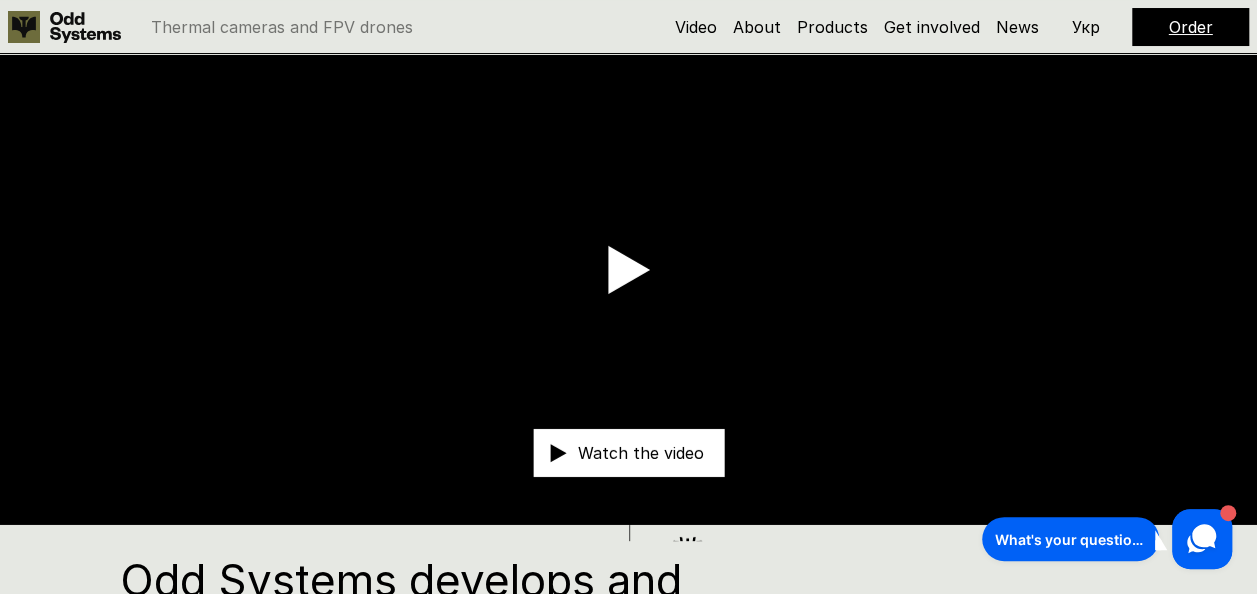 scroll, scrollTop: 85, scrollLeft: 0, axis: vertical 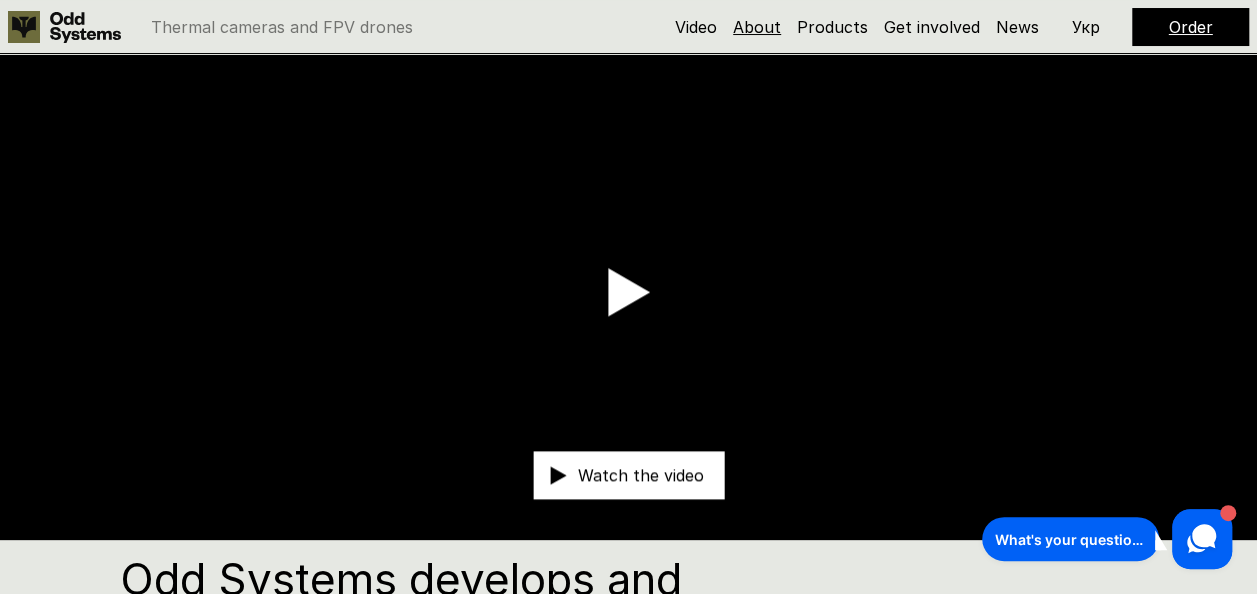 click on "About" at bounding box center [757, 27] 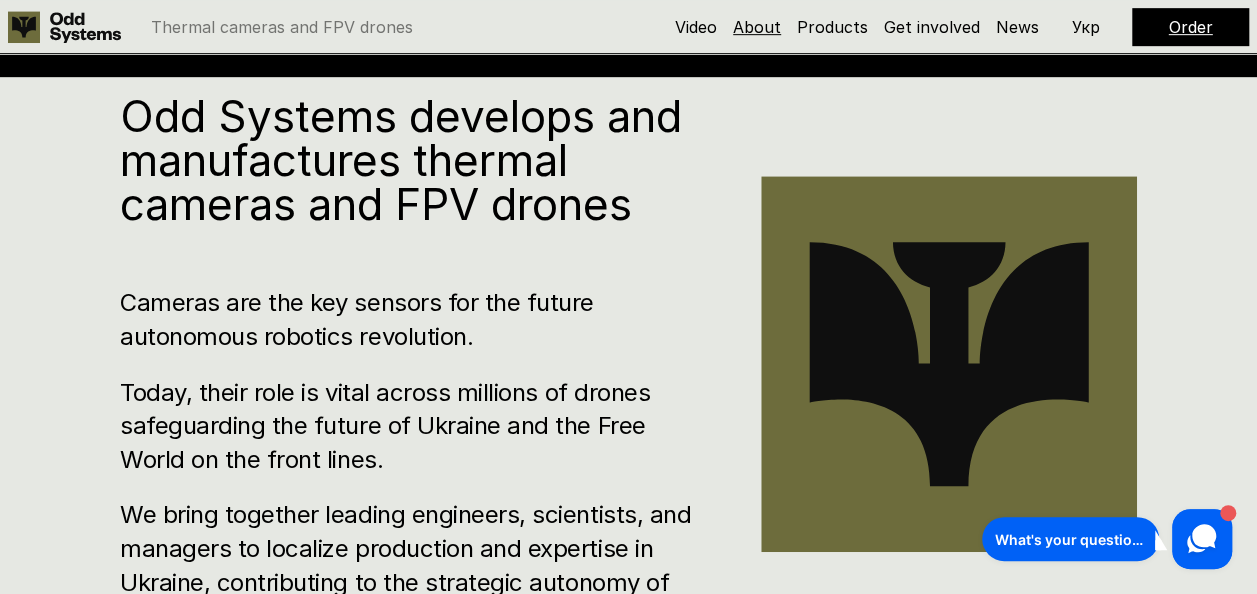 scroll, scrollTop: 624, scrollLeft: 0, axis: vertical 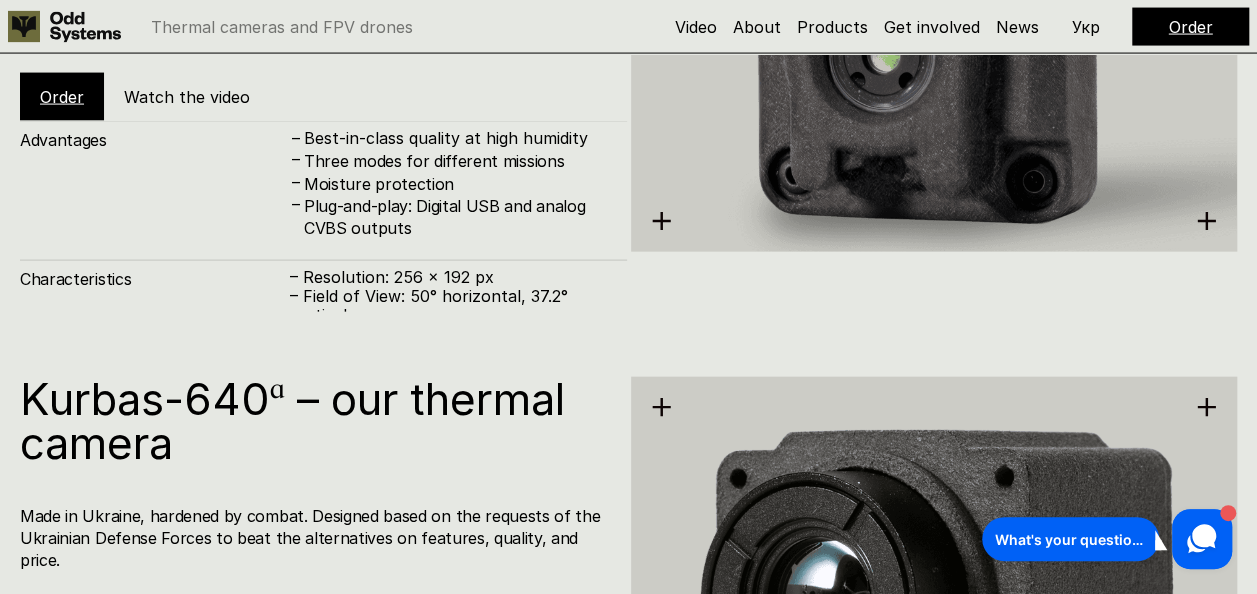click on "Characteristics – Resolution: 256 x 192 px – Field of View: 50° horizontal, 37.2° vertical – Pixel size: 12 µm – Thermal sensitivity (NETD): < 50 mK" at bounding box center (323, 312) 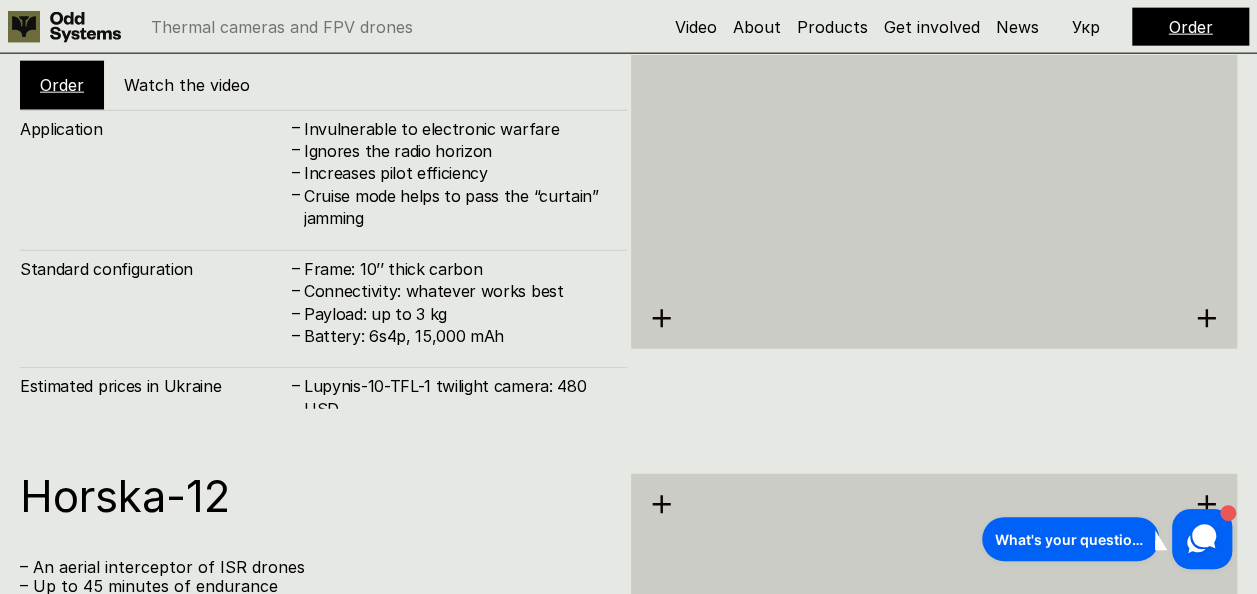 scroll, scrollTop: 6156, scrollLeft: 0, axis: vertical 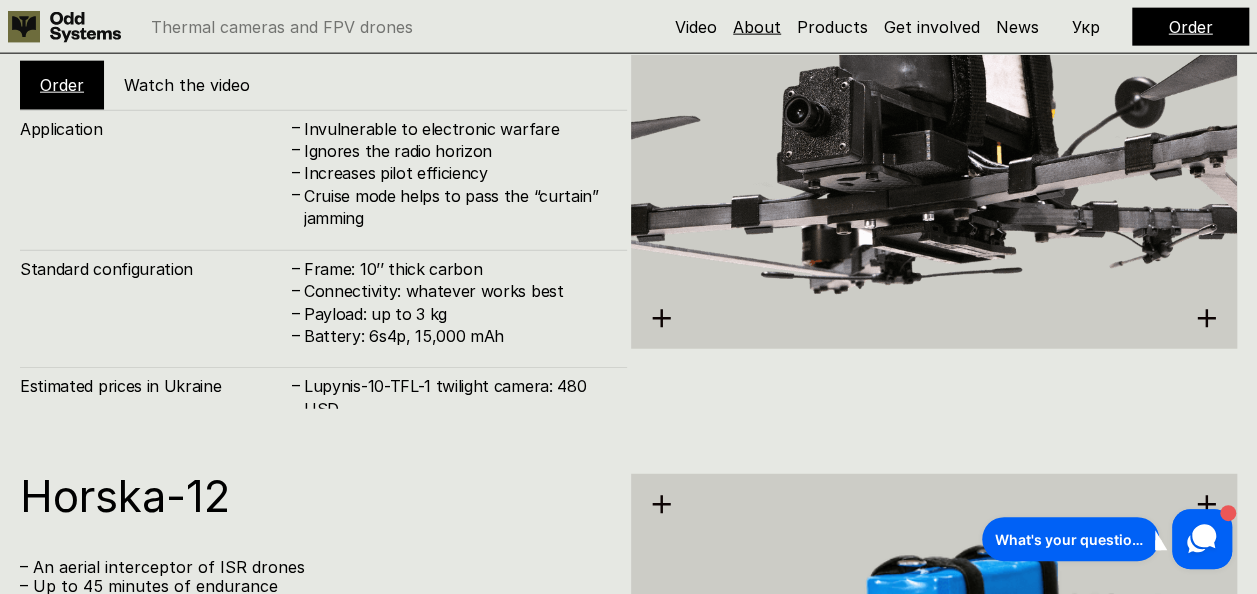 click on "About" at bounding box center (757, 27) 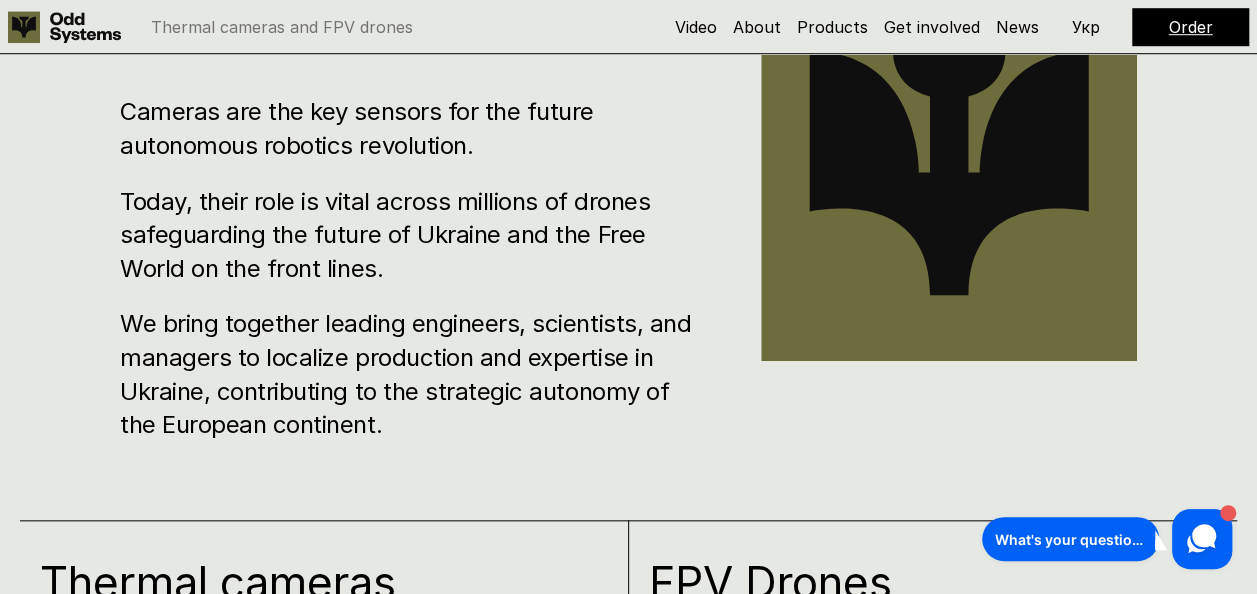 scroll, scrollTop: 747, scrollLeft: 0, axis: vertical 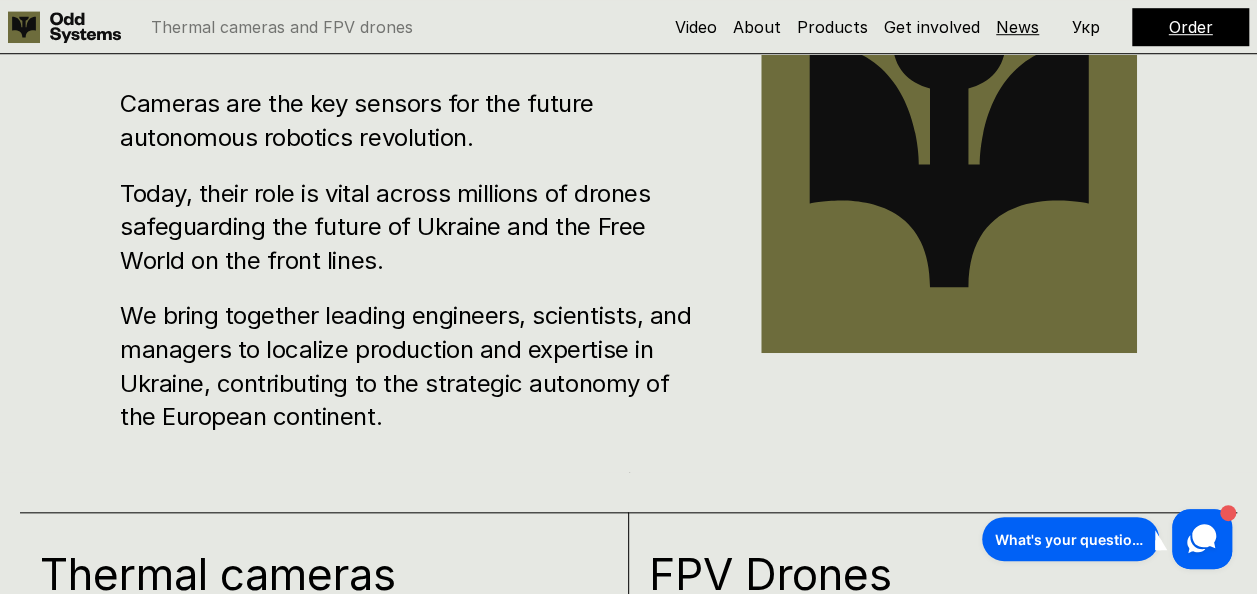 click on "News" at bounding box center (1017, 27) 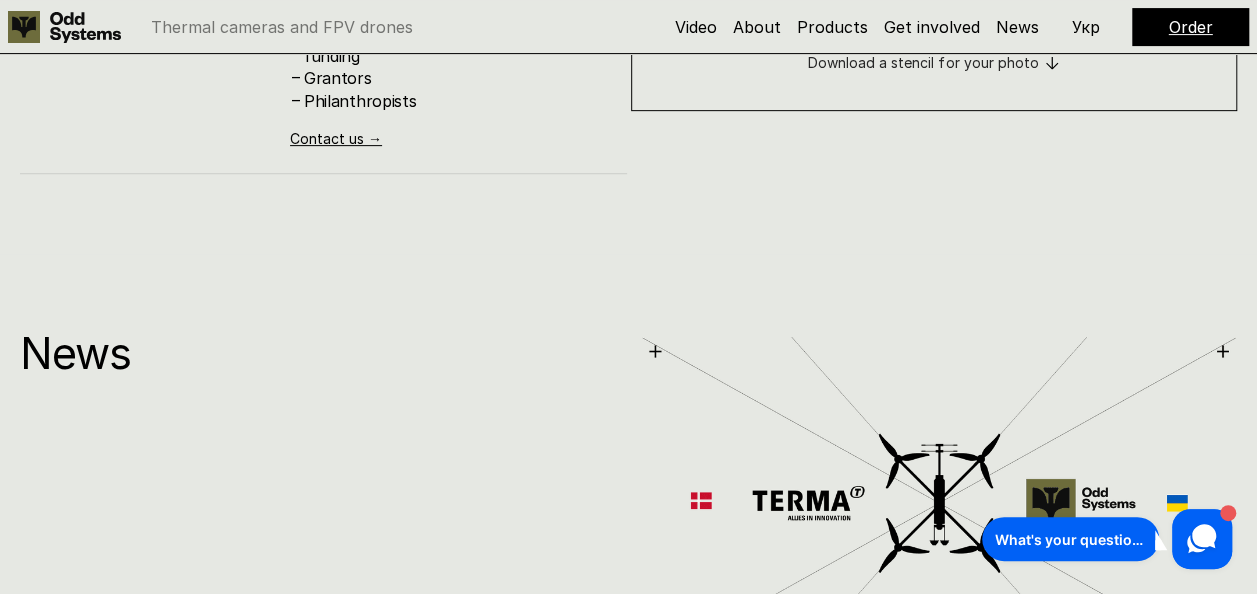 scroll, scrollTop: 8071, scrollLeft: 0, axis: vertical 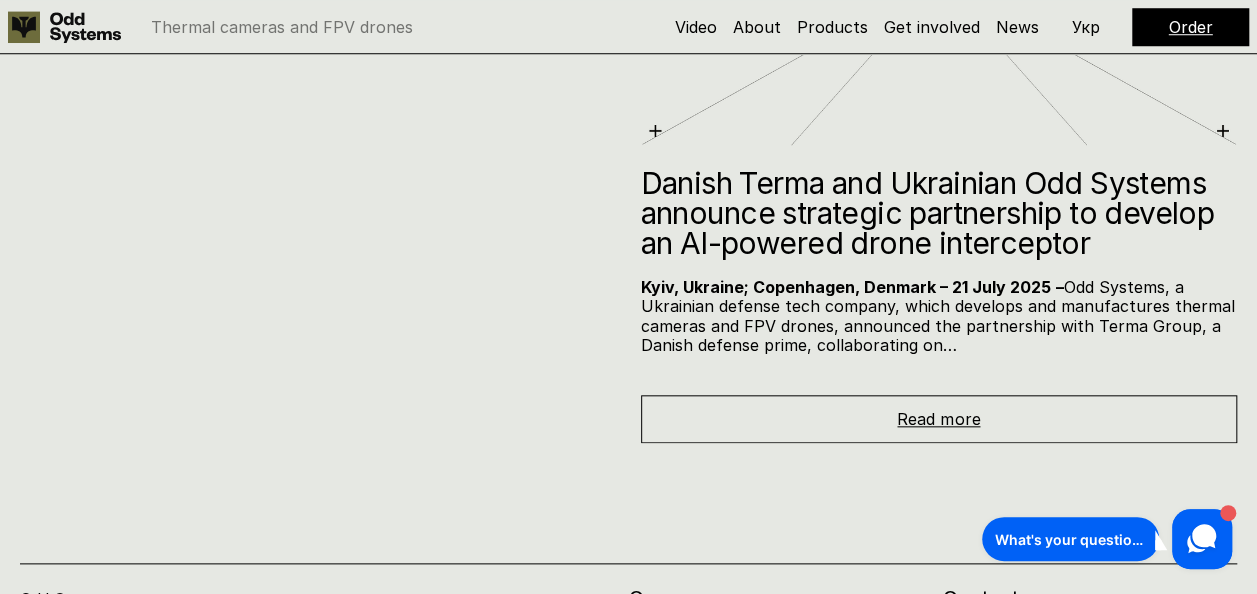 click on "Read more" at bounding box center [938, 419] 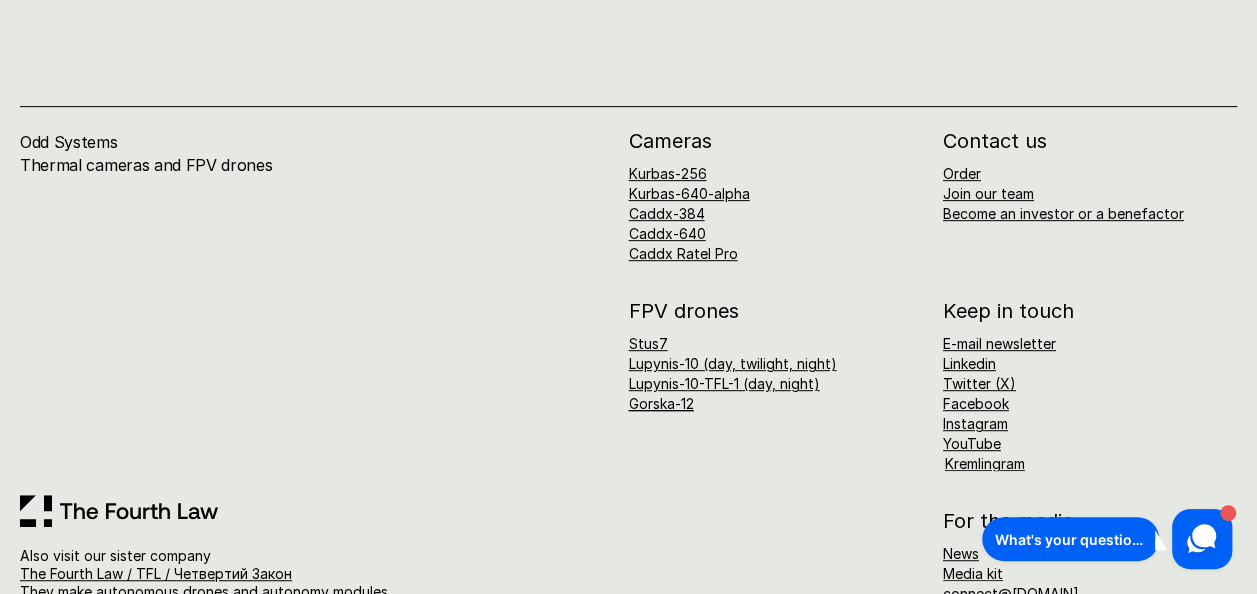 scroll, scrollTop: 4134, scrollLeft: 0, axis: vertical 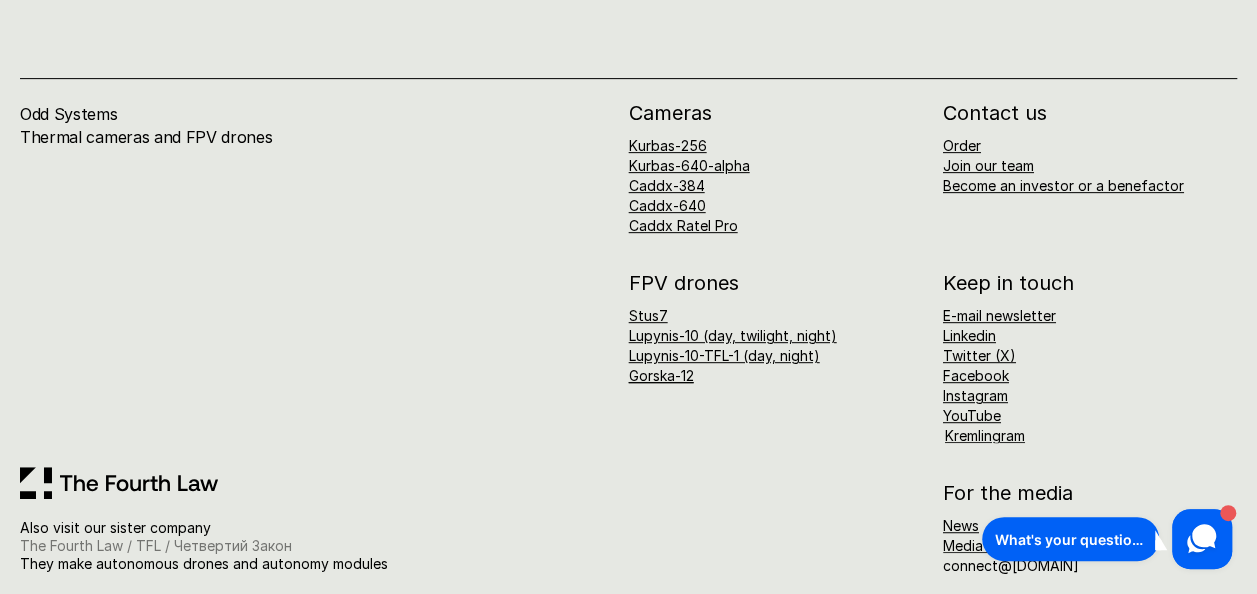 click on "The Fourth Law / TFL / Четвертий Закон" at bounding box center (156, 545) 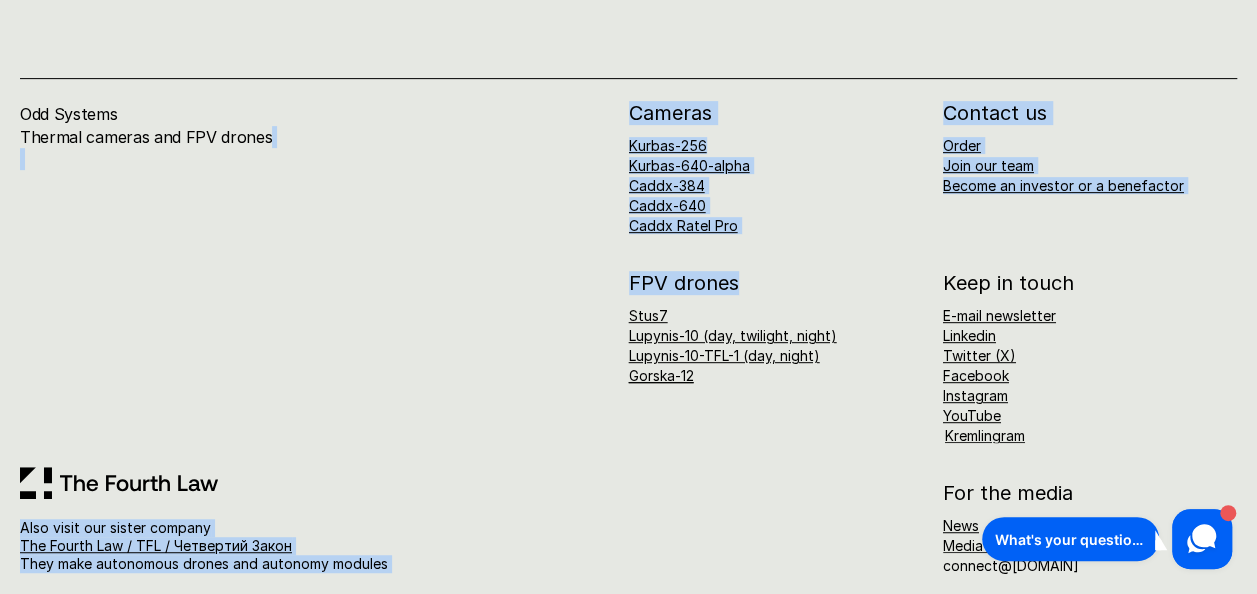 drag, startPoint x: 617, startPoint y: 258, endPoint x: 742, endPoint y: 254, distance: 125.06398 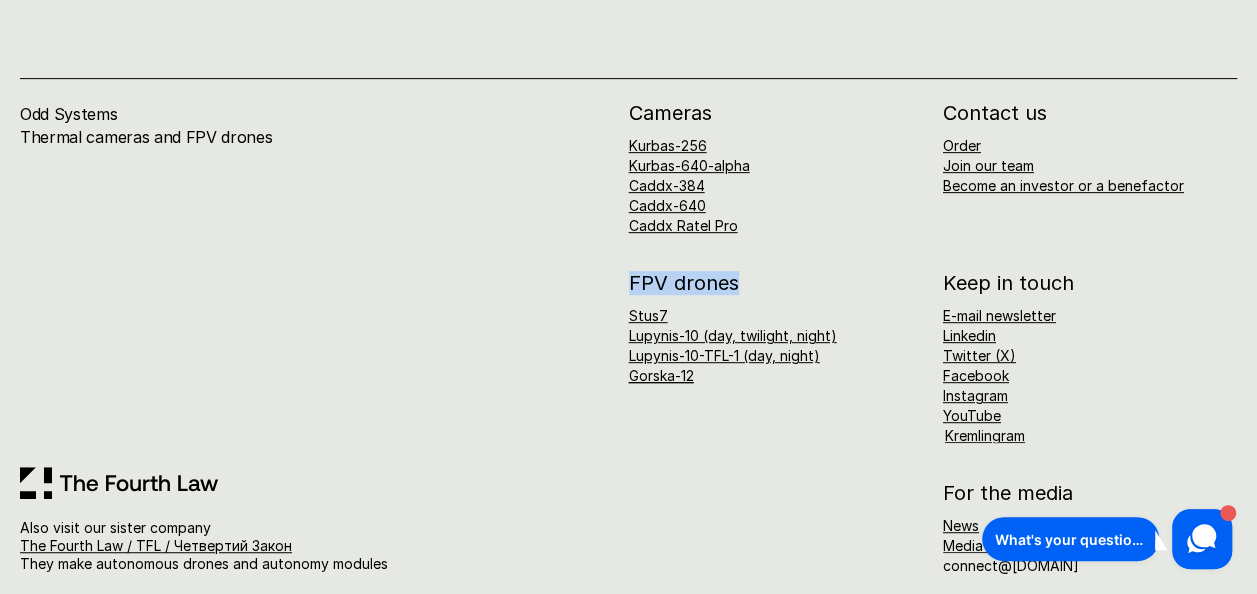 drag, startPoint x: 742, startPoint y: 261, endPoint x: 630, endPoint y: 264, distance: 112.04017 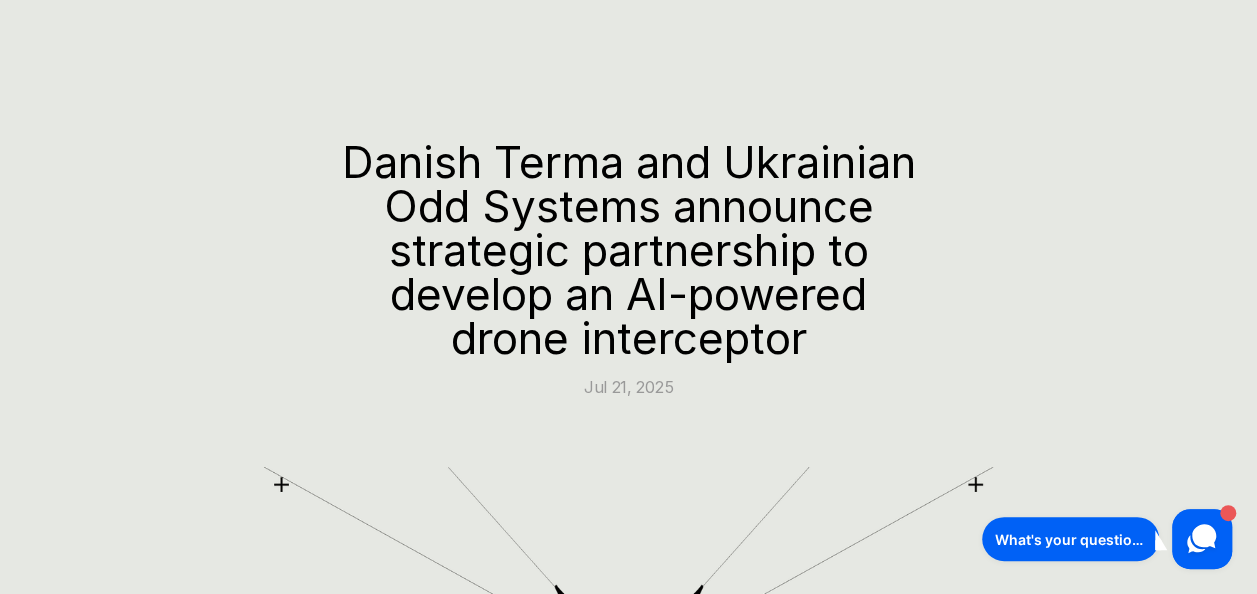 scroll, scrollTop: 0, scrollLeft: 0, axis: both 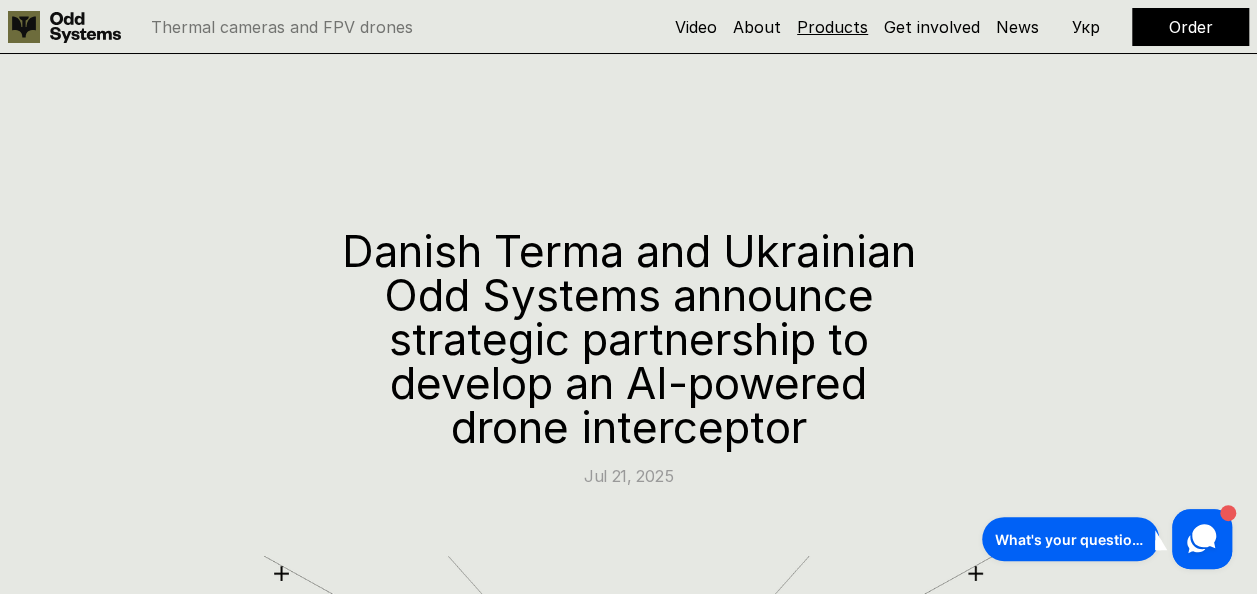 click on "Products" at bounding box center [832, 27] 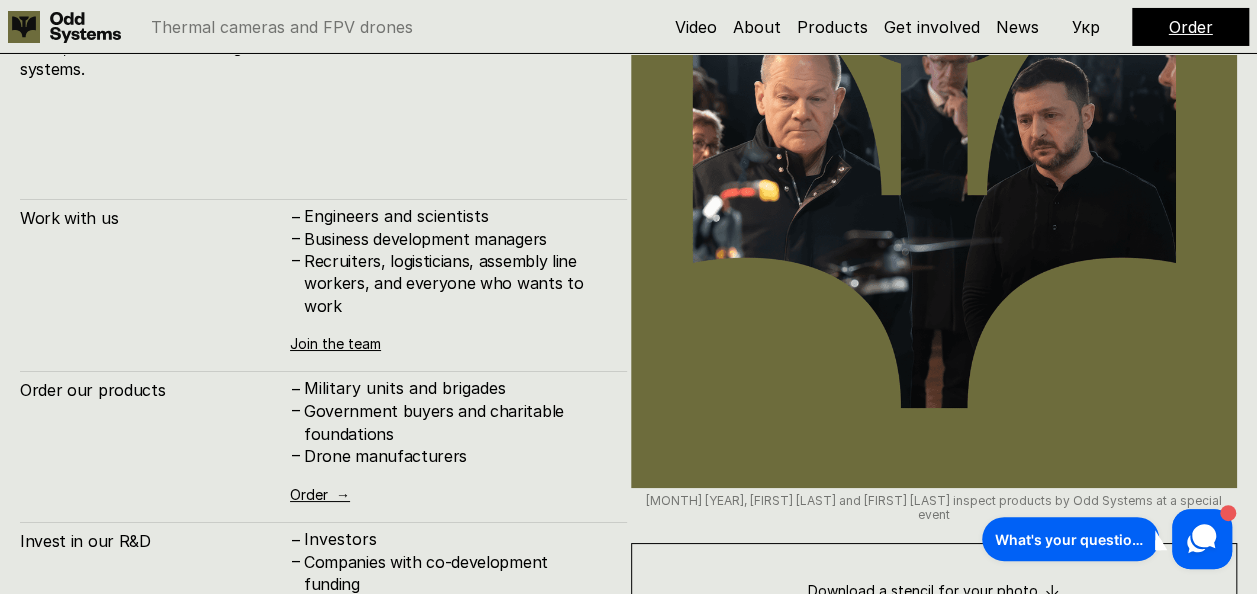 scroll, scrollTop: 7340, scrollLeft: 0, axis: vertical 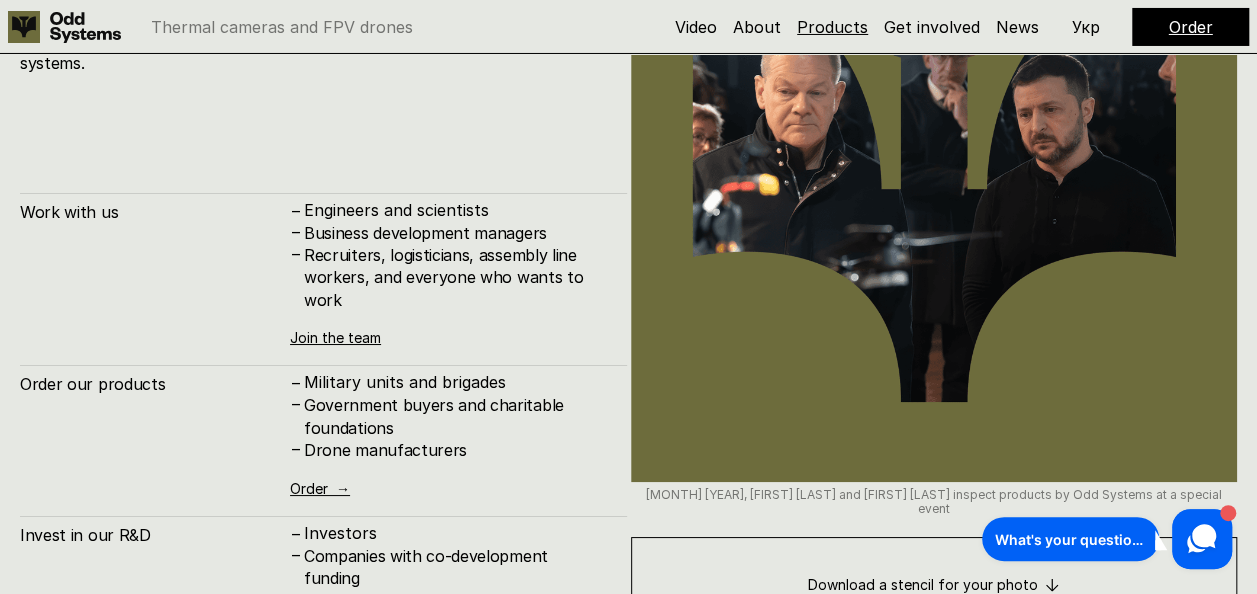 click on "Products" at bounding box center (832, 27) 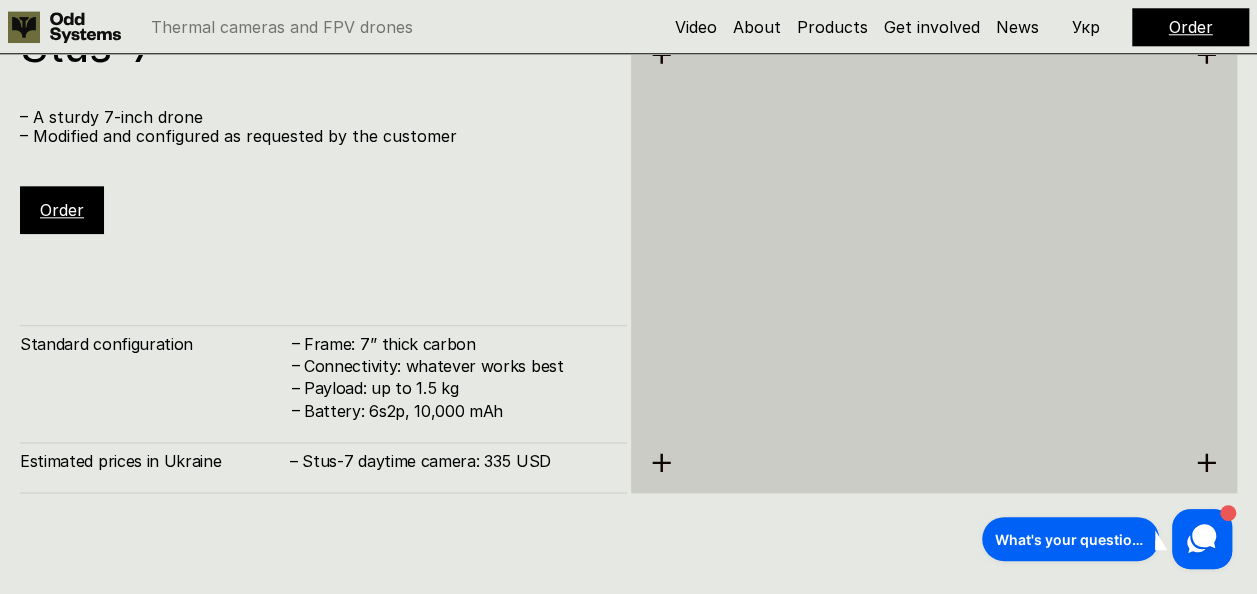 scroll, scrollTop: 4826, scrollLeft: 0, axis: vertical 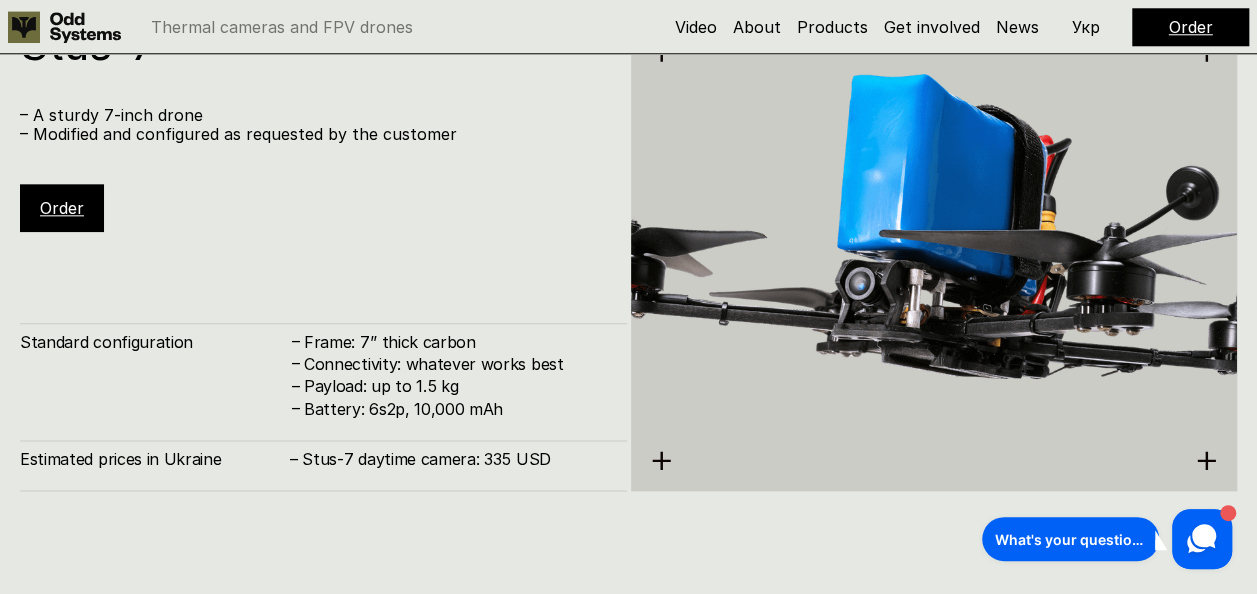 click on "Order" at bounding box center (62, 208) 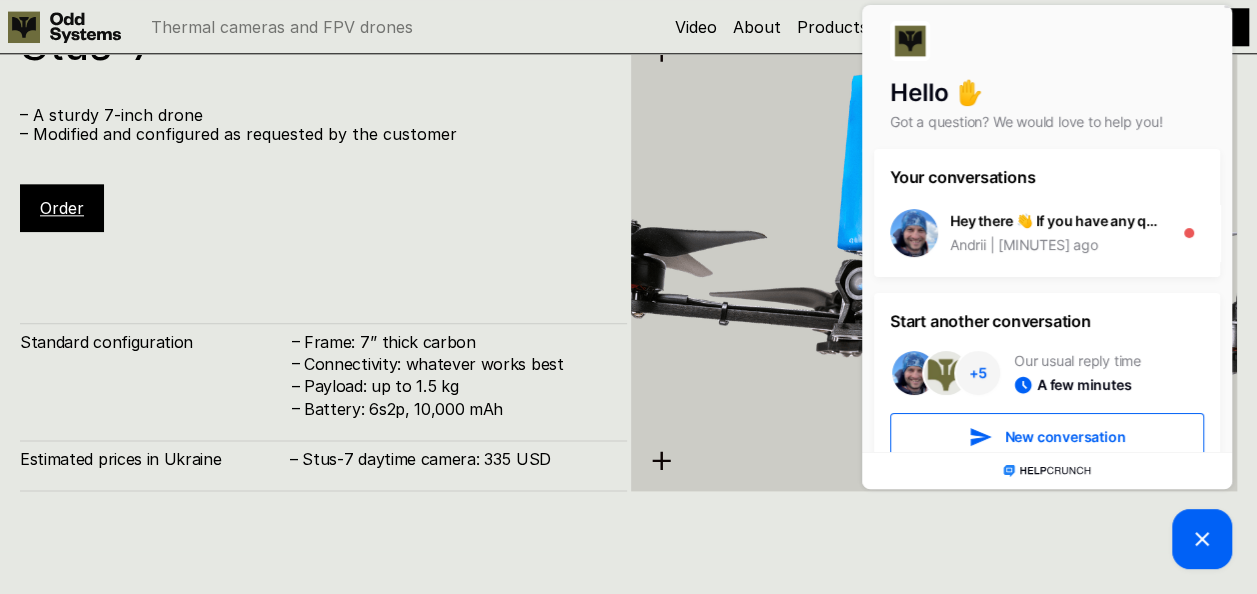 click on "Stus-7 – A sturdy 7-inch drone – Modified and configured as requested by the customer Order Standard configuration –  Frame: 7’’ thick carbon –  Connectivity: whatever works best –  Payload: up to 1.5 kg –  Battery: 6s2p, 10,000 mAh Estimated prices in Ukraine – Stus-7 daytime camera: 335 USD" at bounding box center (628, 254) 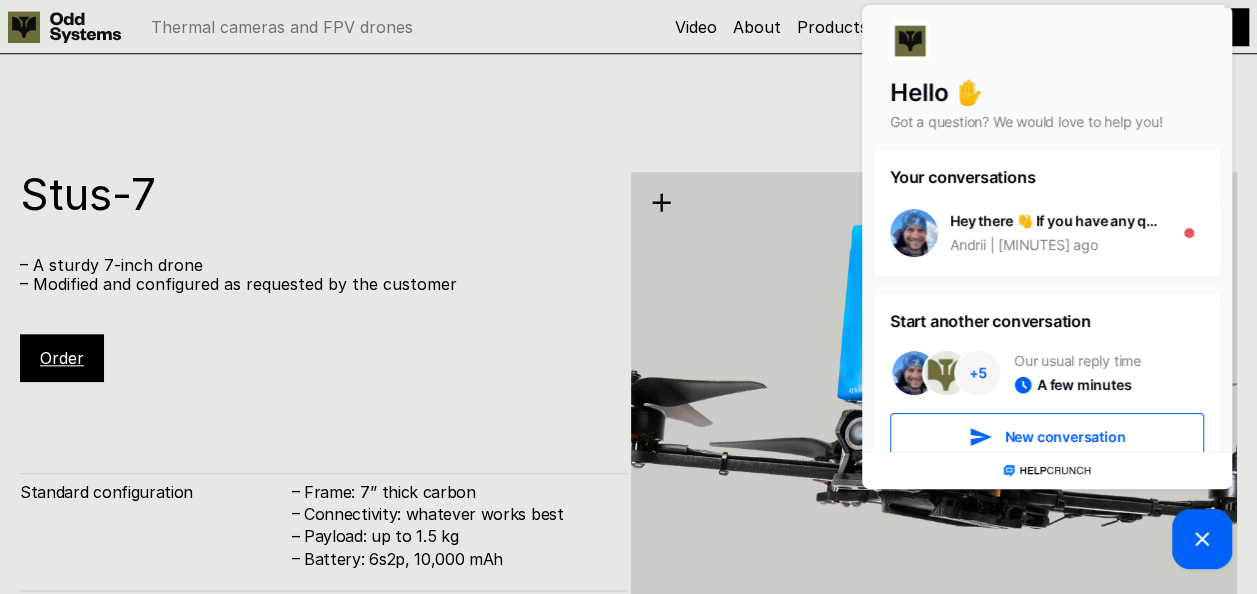 scroll, scrollTop: 4656, scrollLeft: 0, axis: vertical 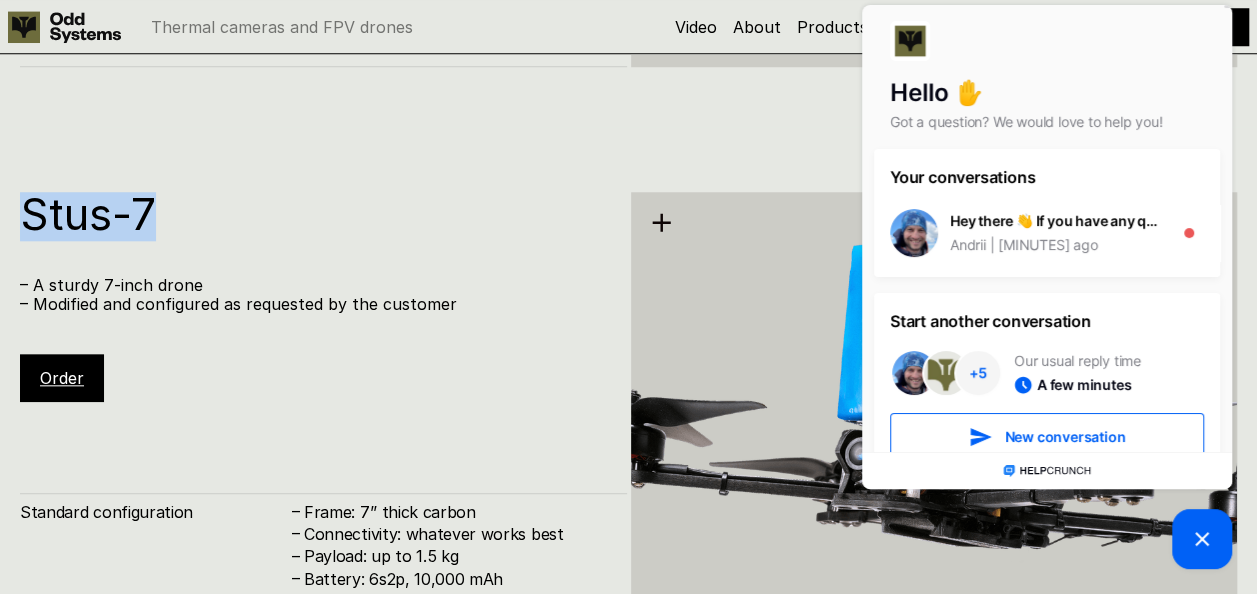 drag, startPoint x: 169, startPoint y: 196, endPoint x: 26, endPoint y: 200, distance: 143.05594 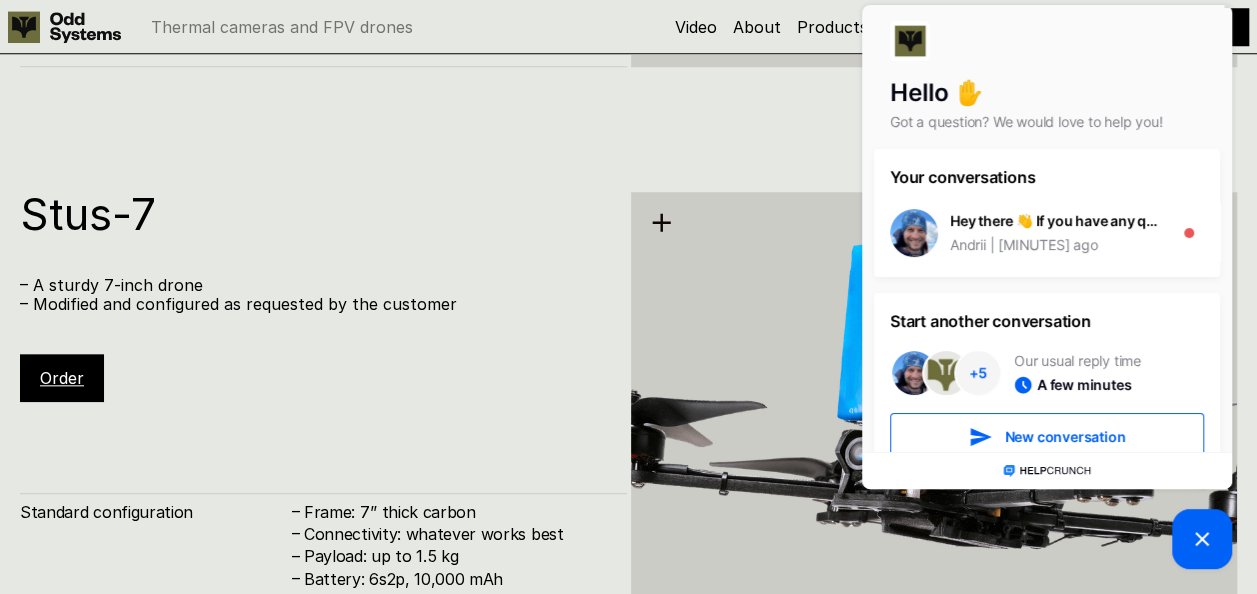 click on "Stus-7 – A sturdy 7-inch drone – Modified and configured as requested by the customer Order" at bounding box center (323, 297) 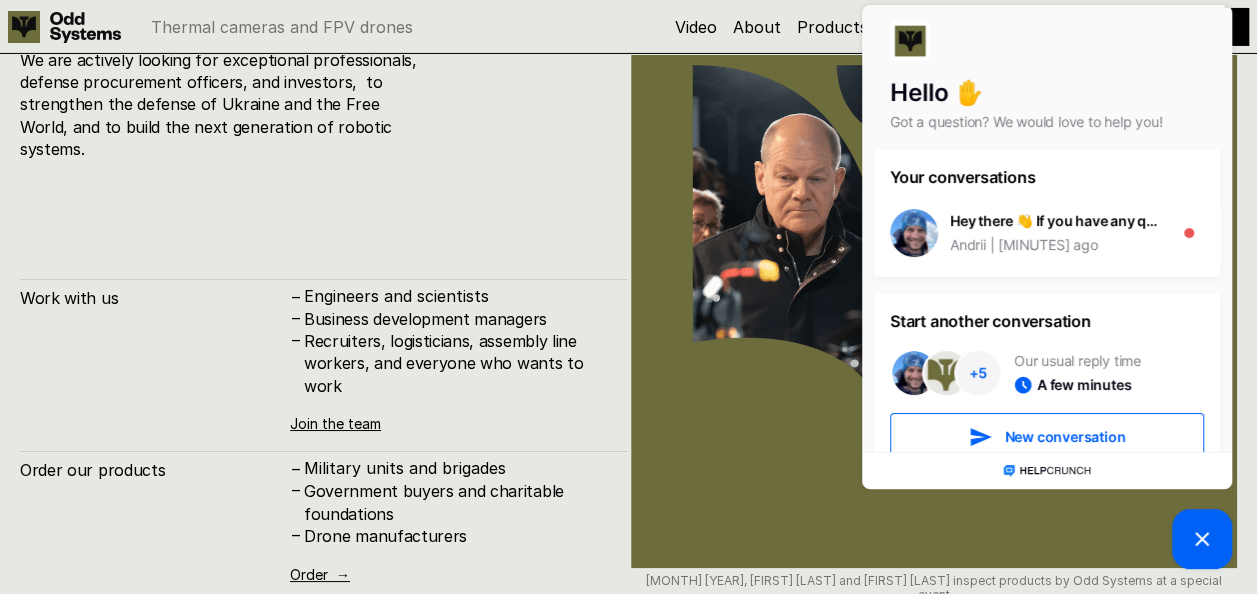 scroll, scrollTop: 7314, scrollLeft: 0, axis: vertical 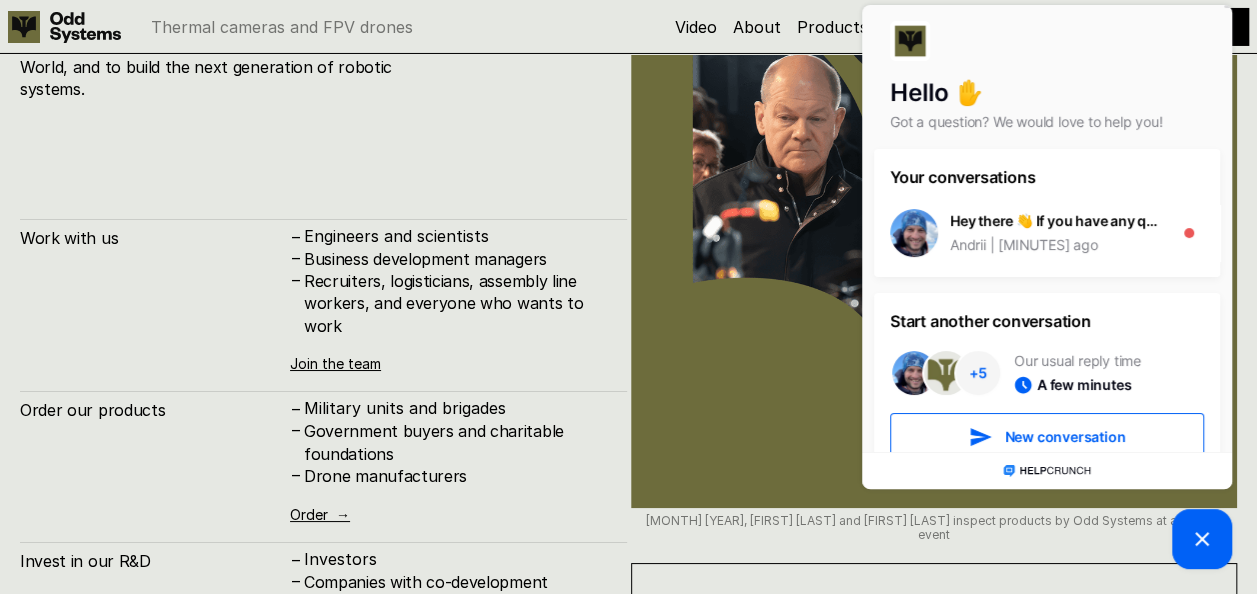 click on "Government buyers and charitable foundations" at bounding box center (455, 442) 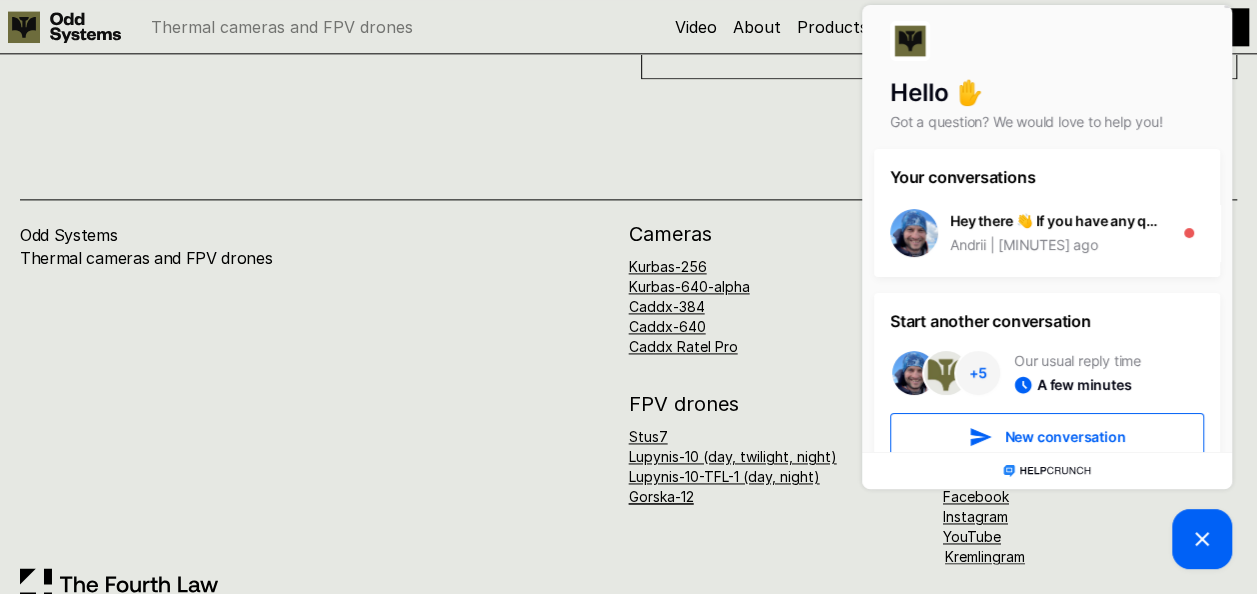 scroll, scrollTop: 8825, scrollLeft: 0, axis: vertical 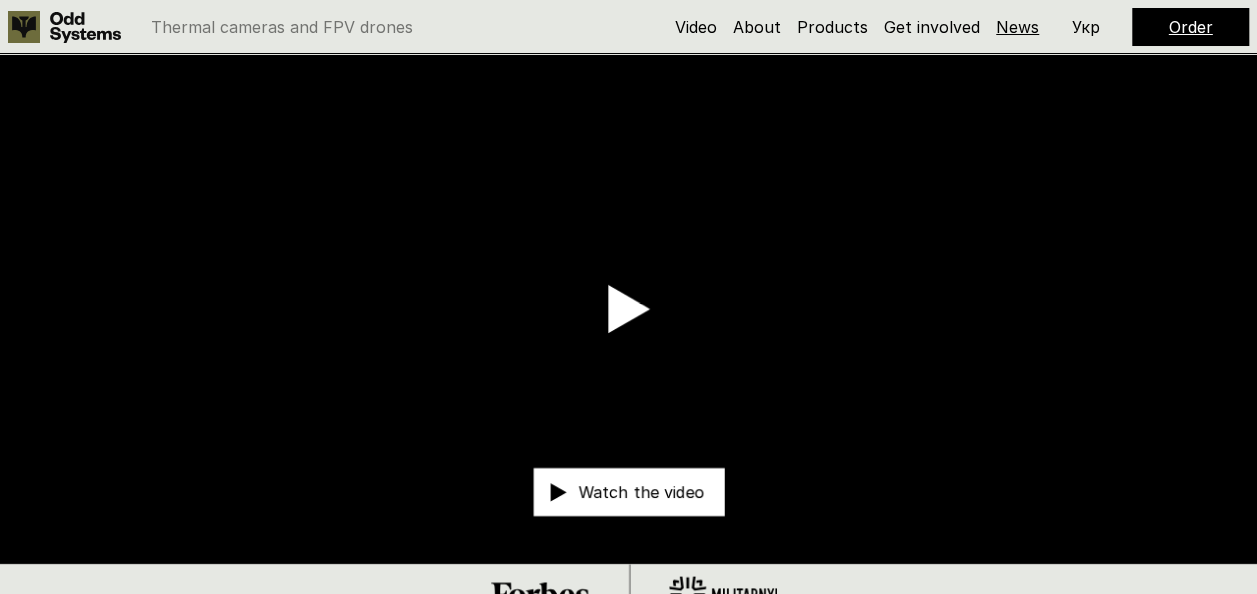 click on "News" at bounding box center (1017, 27) 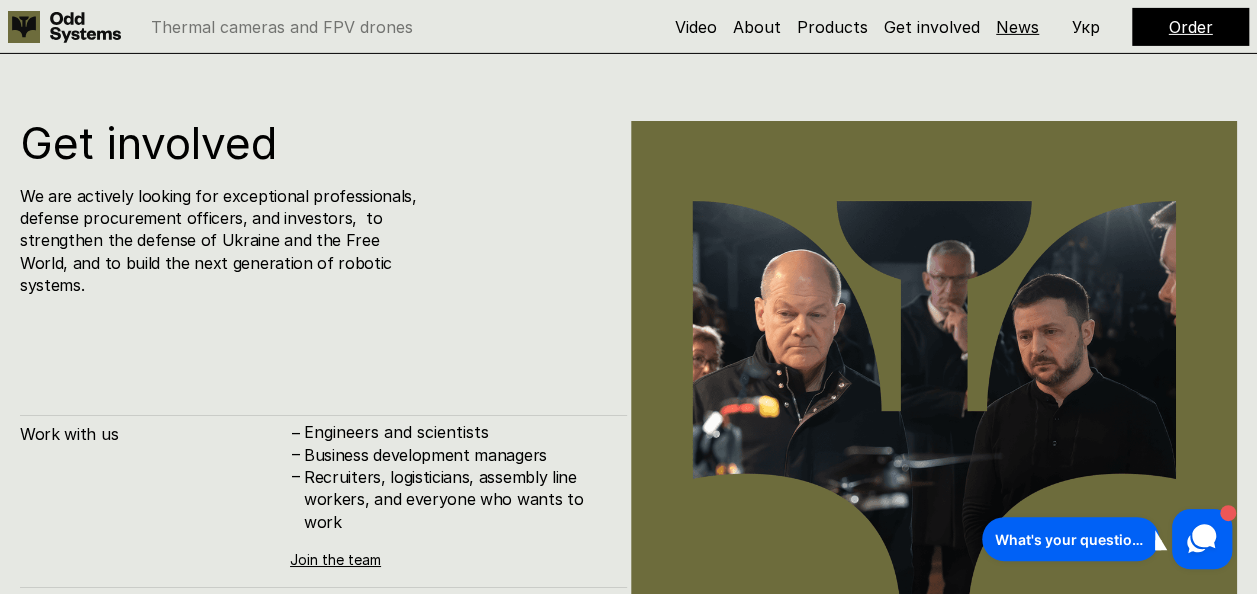 scroll, scrollTop: 0, scrollLeft: 0, axis: both 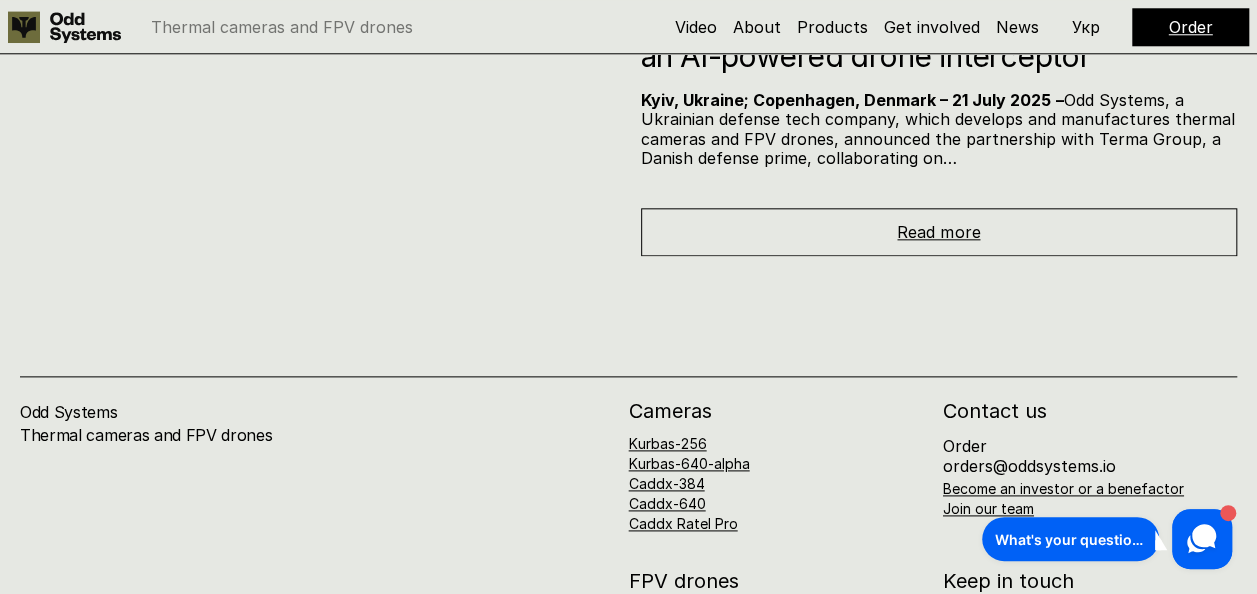 click on "Read more" at bounding box center [938, 232] 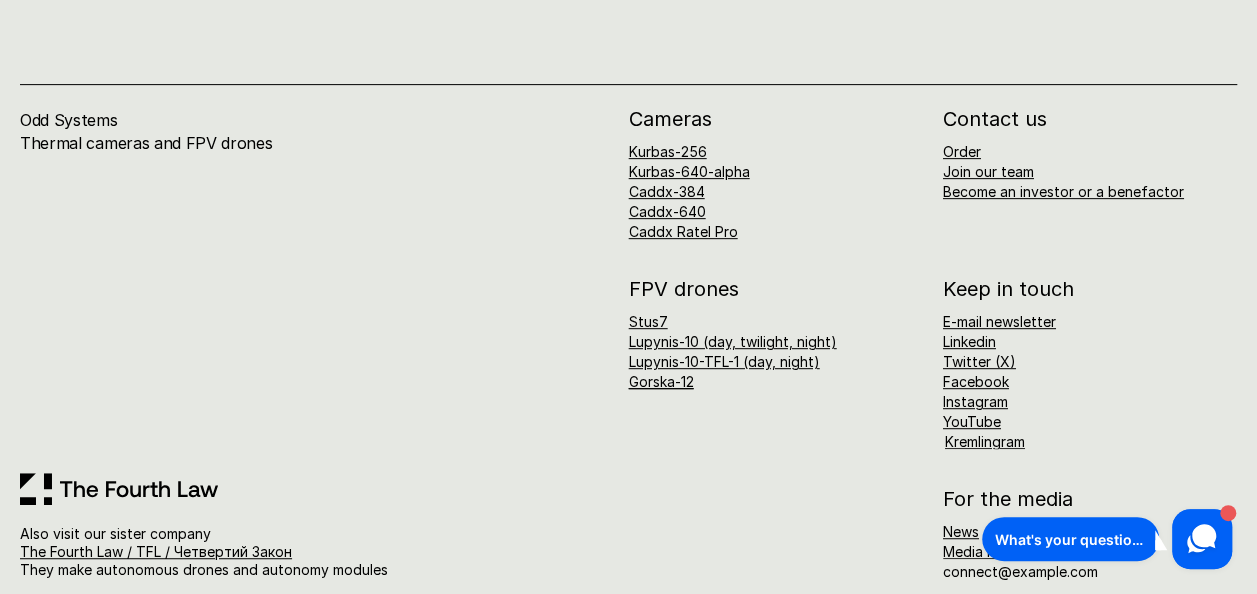 scroll, scrollTop: 4134, scrollLeft: 0, axis: vertical 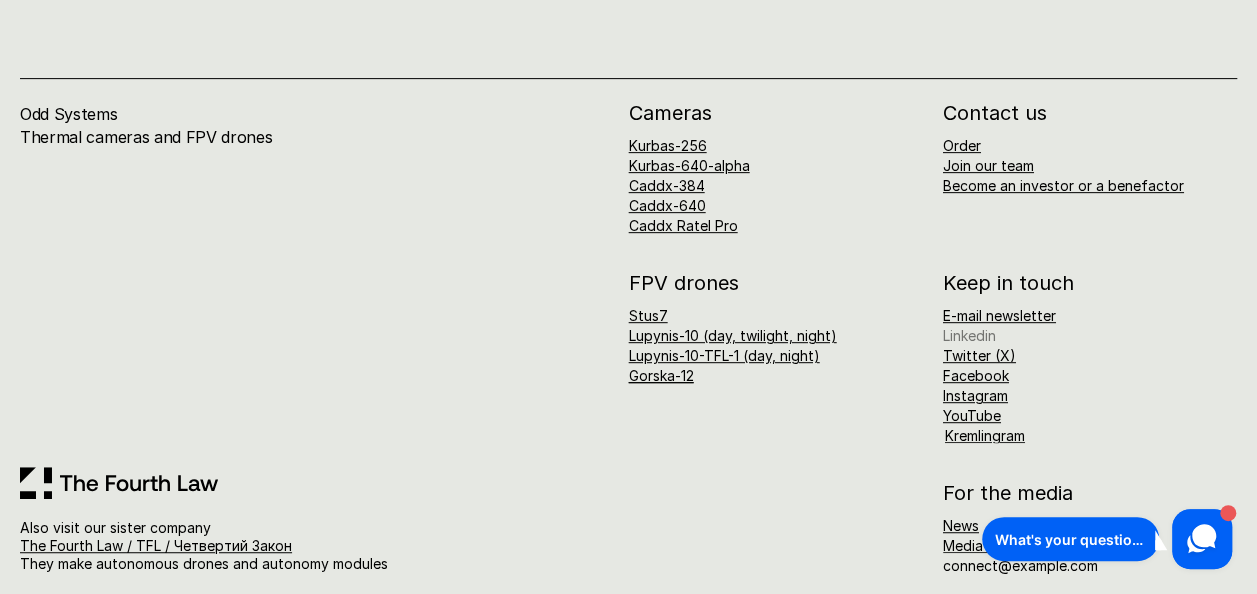 click on "Linkedin" at bounding box center (969, 335) 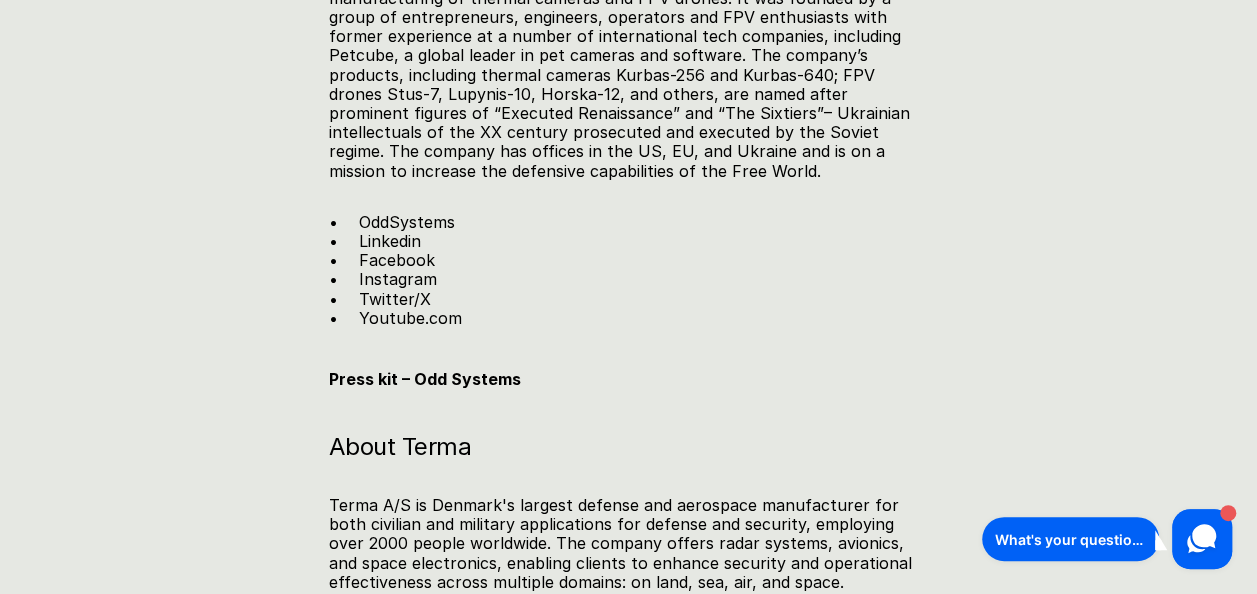 scroll, scrollTop: 2984, scrollLeft: 0, axis: vertical 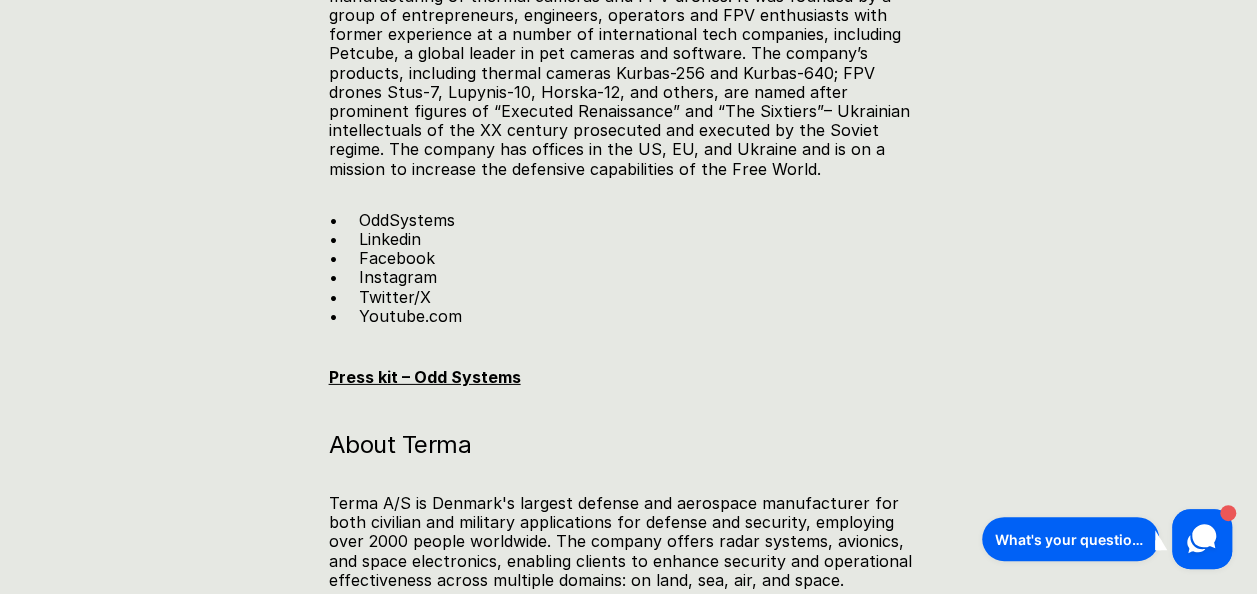 click on "Press kit – Odd Systems" at bounding box center [424, 377] 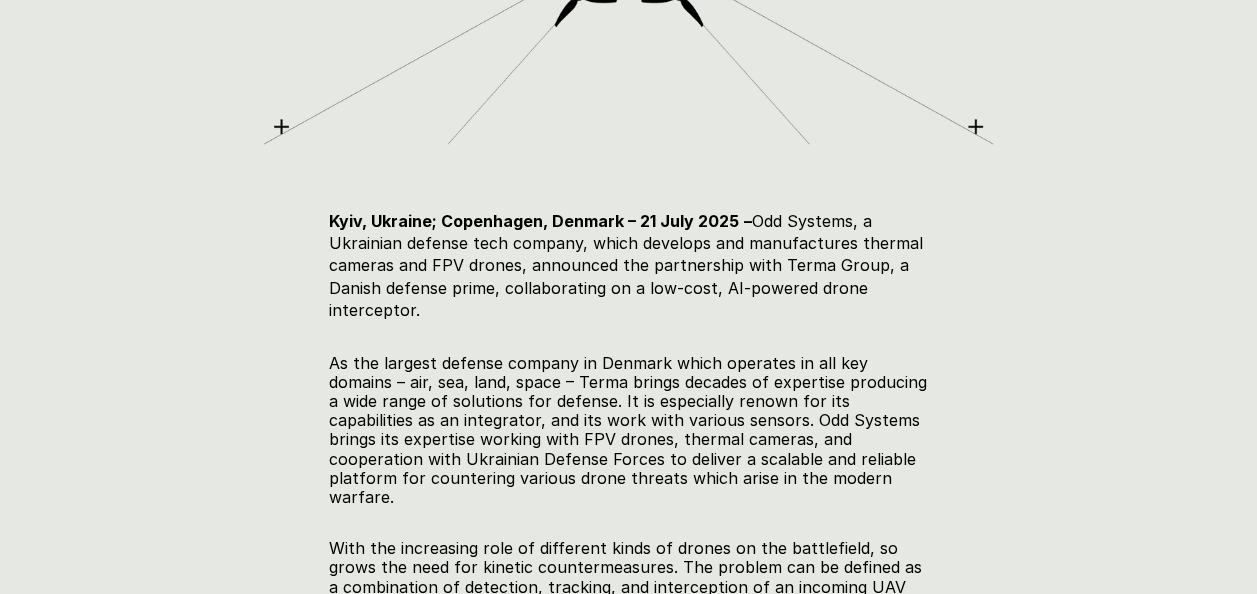 scroll, scrollTop: 0, scrollLeft: 0, axis: both 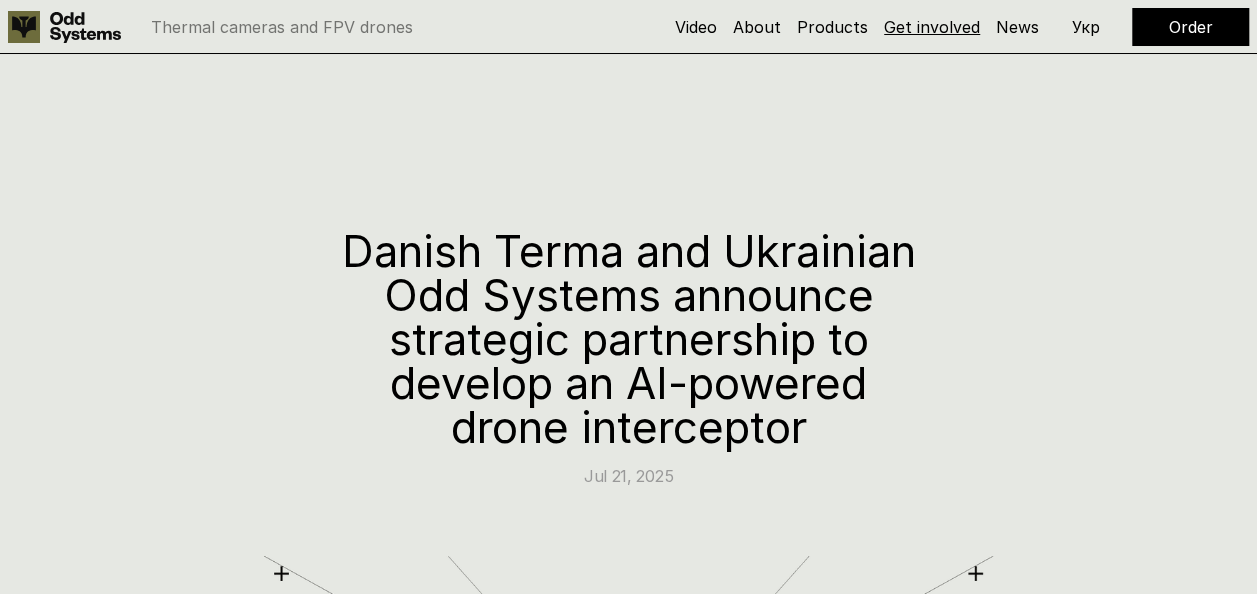 click on "Get involved" at bounding box center [932, 27] 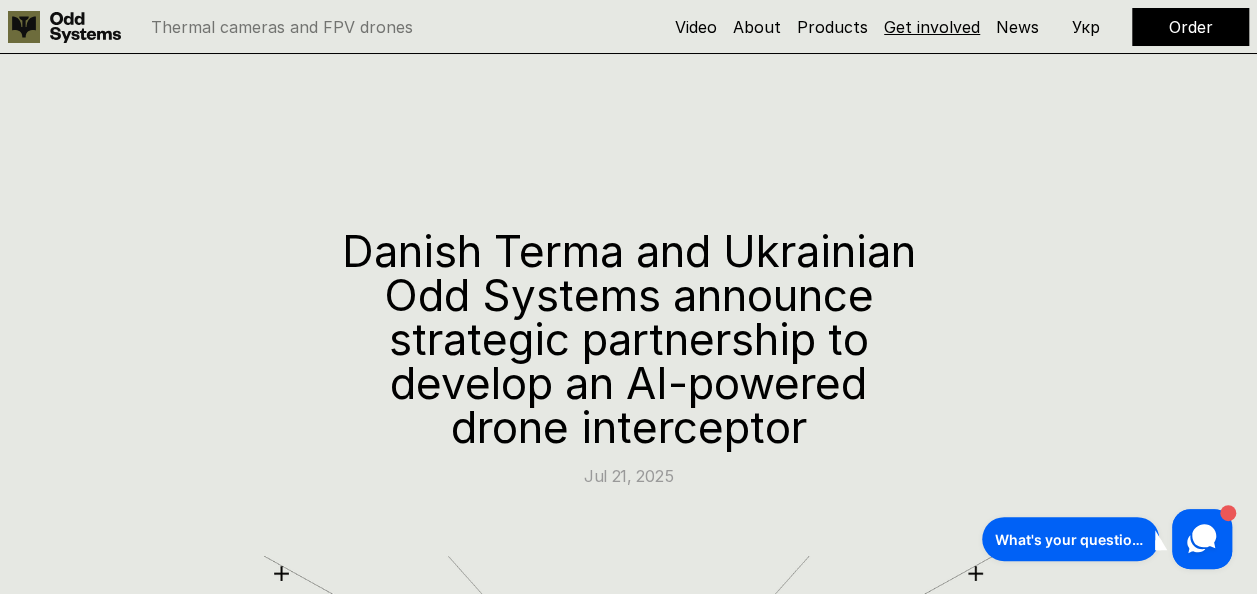 scroll, scrollTop: 0, scrollLeft: 0, axis: both 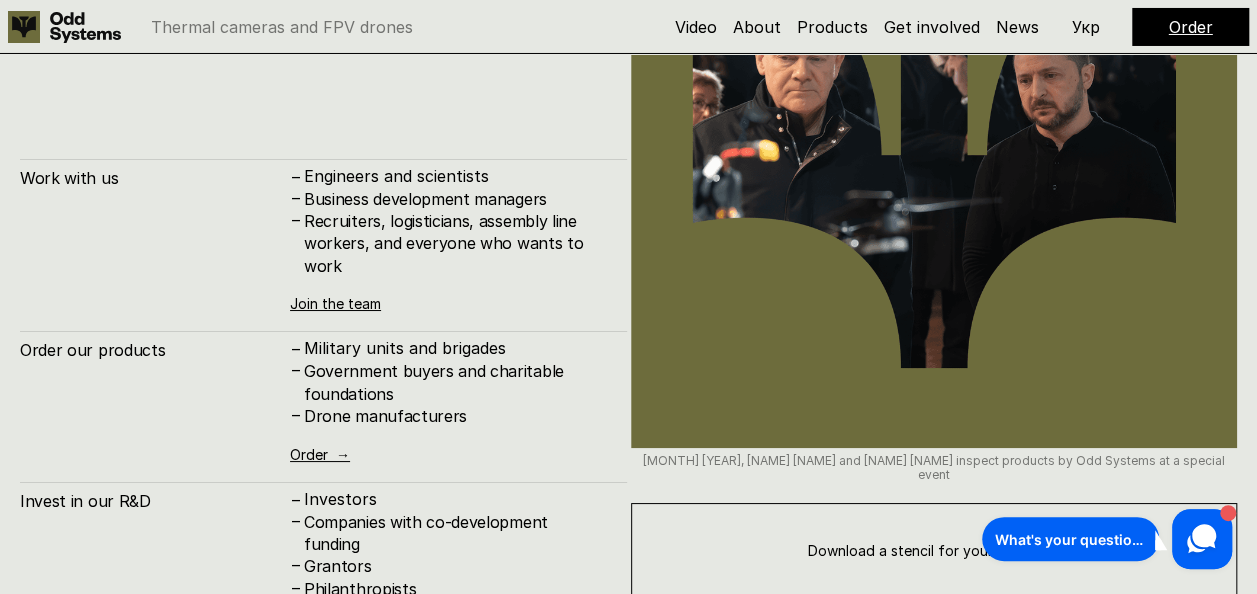 click on "Drone manufacturers" at bounding box center [455, 416] 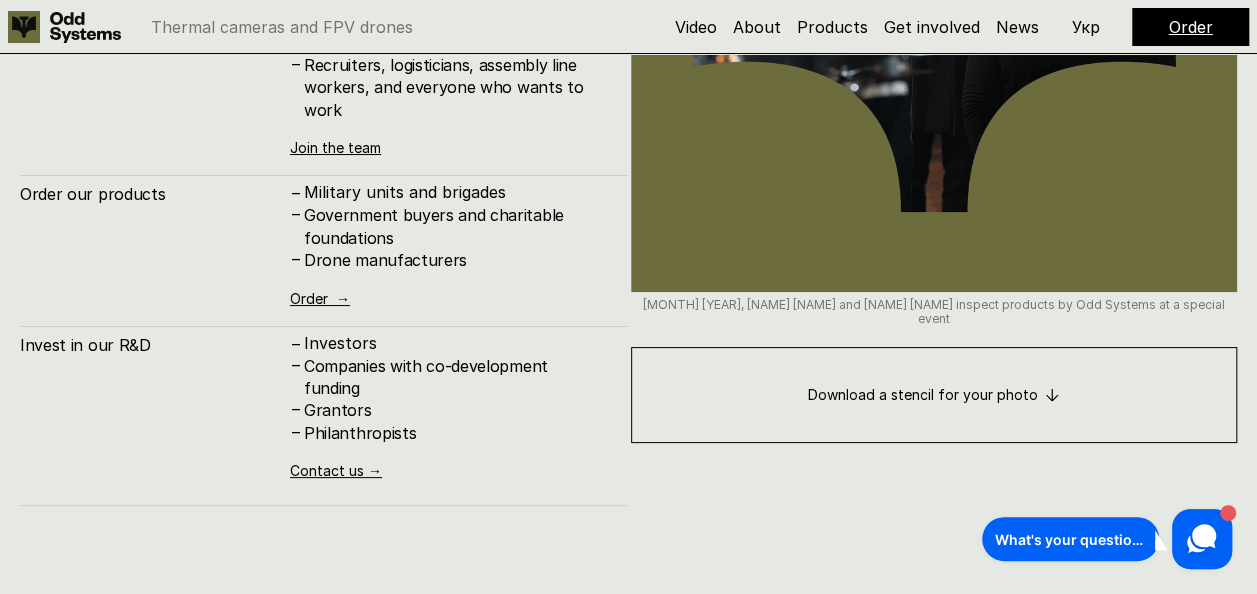scroll, scrollTop: 7530, scrollLeft: 0, axis: vertical 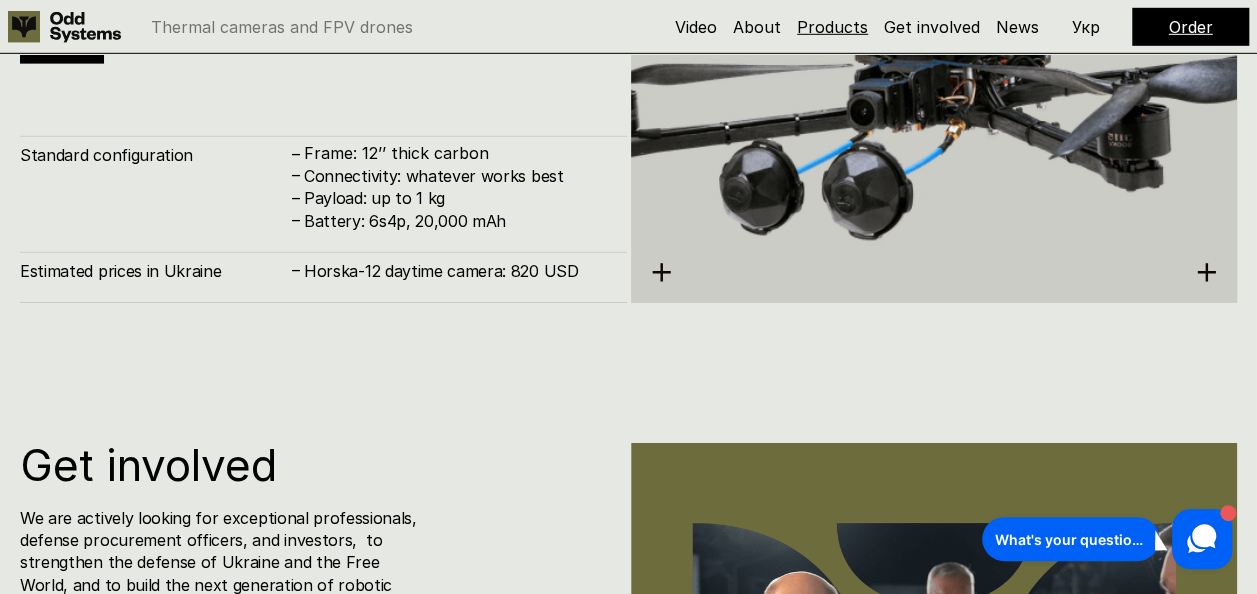 click on "Products" at bounding box center [832, 27] 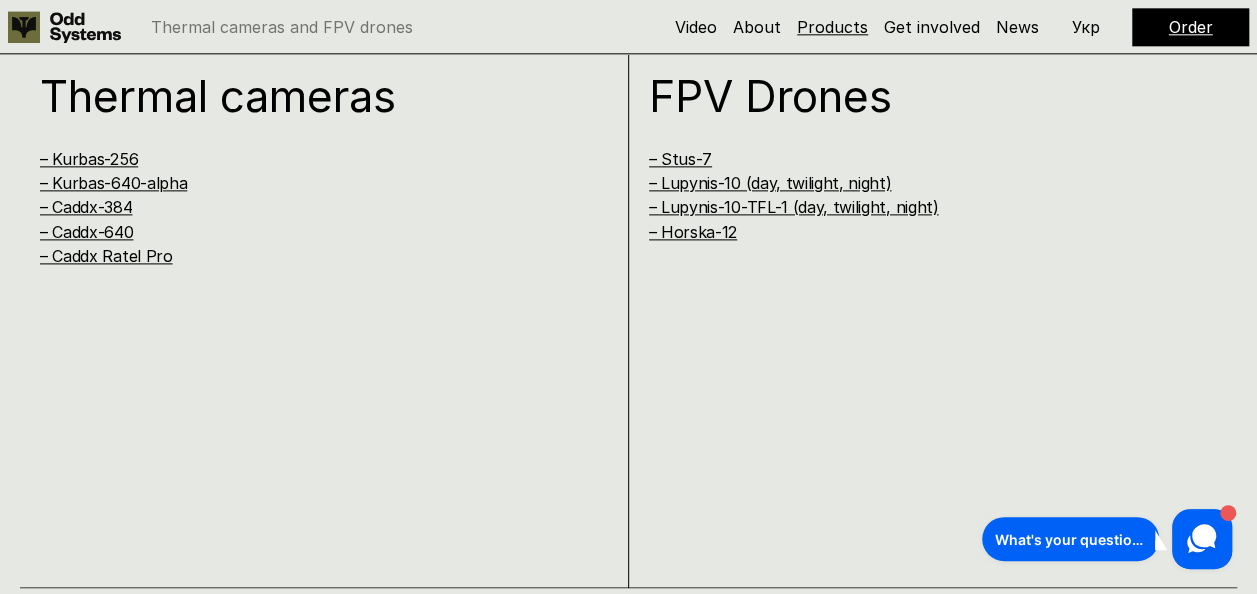 scroll, scrollTop: 1218, scrollLeft: 0, axis: vertical 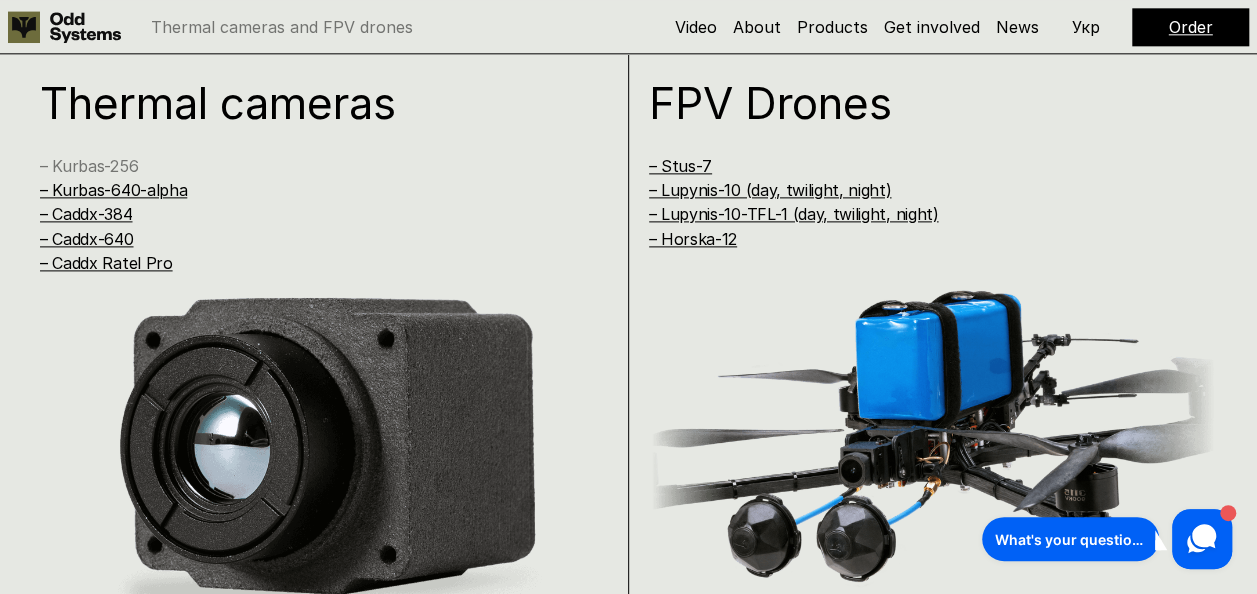 click on "– Kurbas-256" at bounding box center (89, 166) 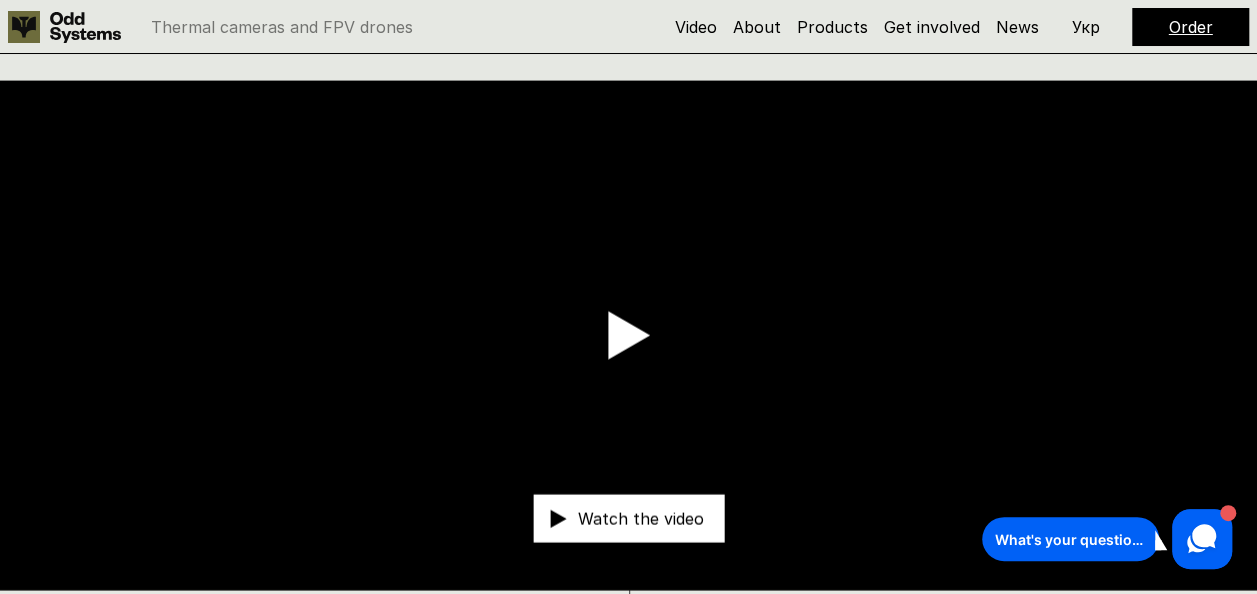 scroll, scrollTop: 0, scrollLeft: 0, axis: both 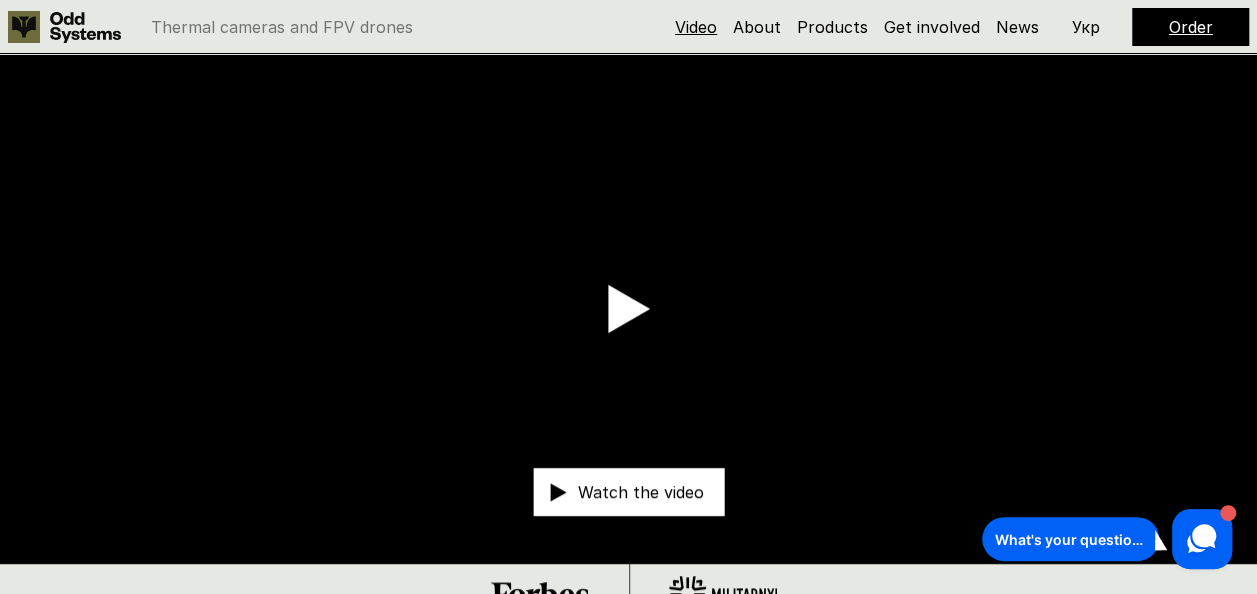 click on "Video" at bounding box center [696, 27] 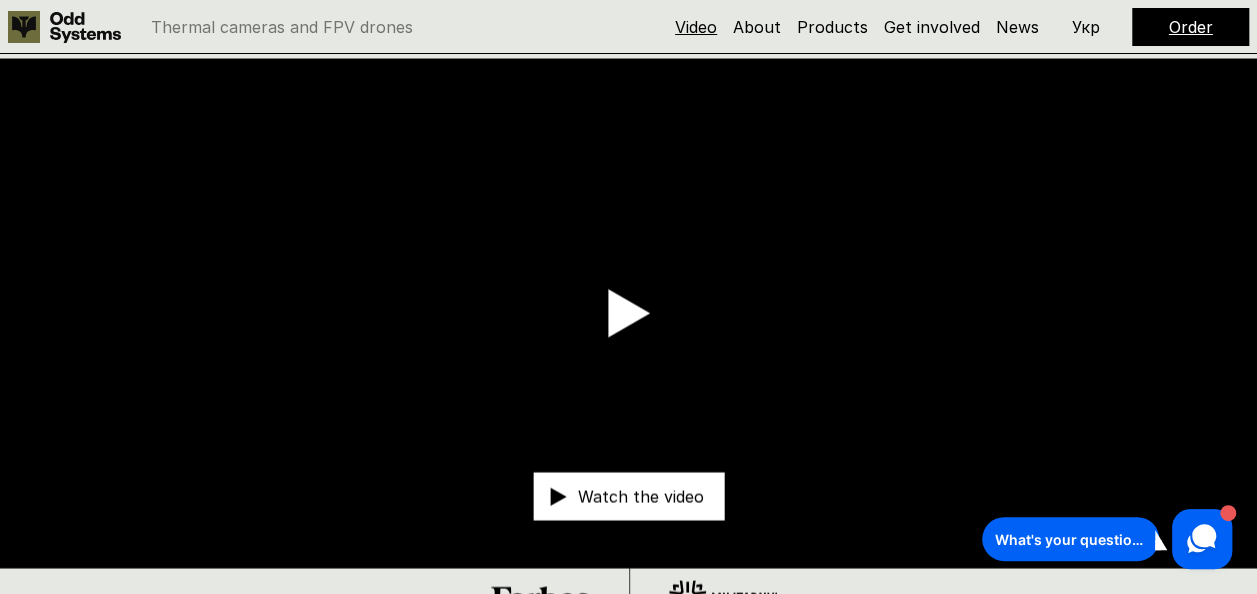 scroll, scrollTop: 54, scrollLeft: 0, axis: vertical 